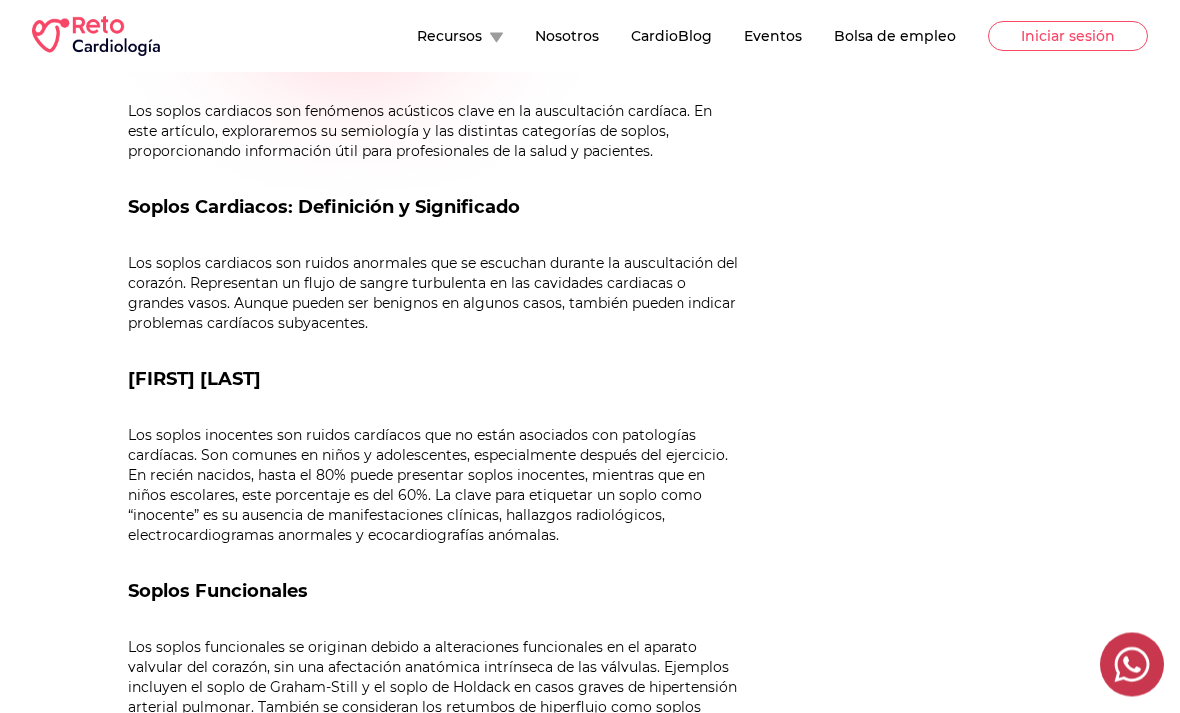 scroll, scrollTop: 716, scrollLeft: 0, axis: vertical 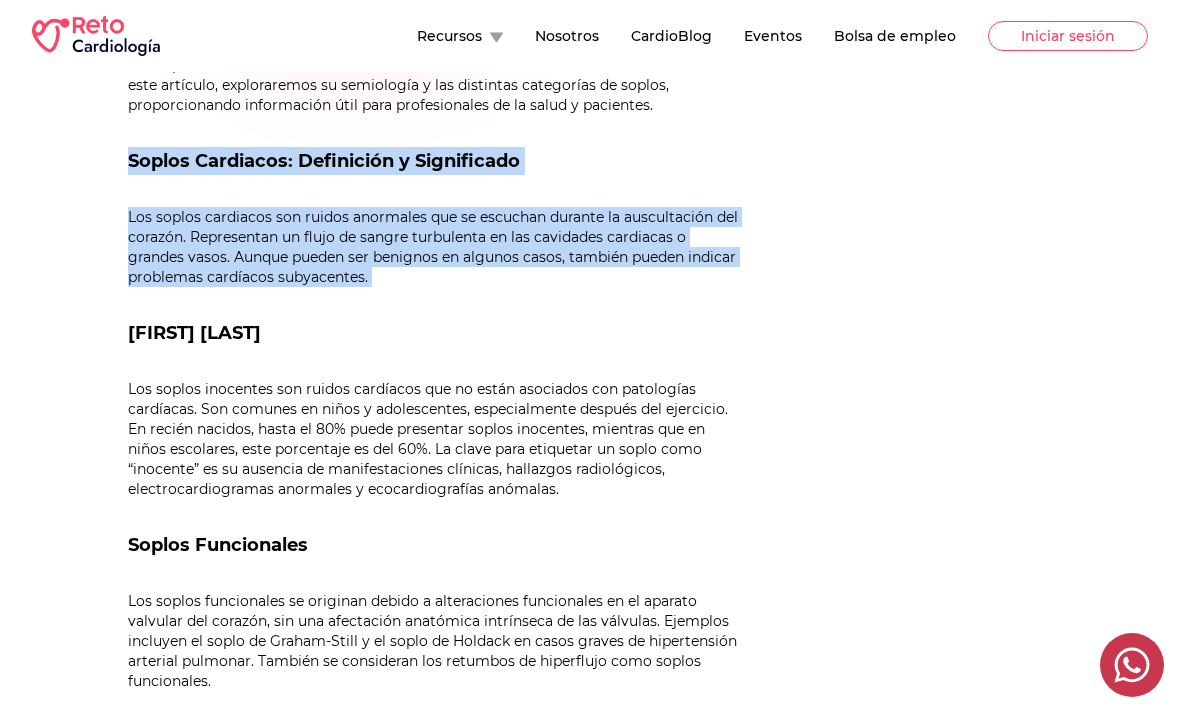 drag, startPoint x: 131, startPoint y: 155, endPoint x: 282, endPoint y: 319, distance: 222.92824 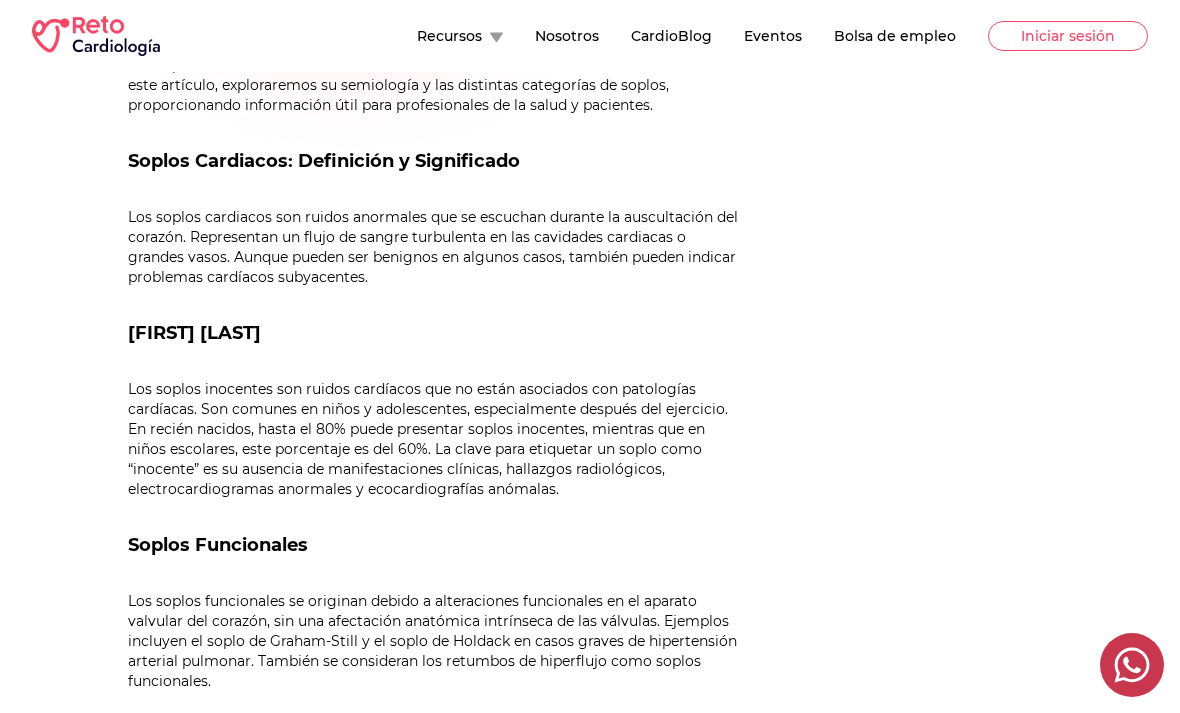 drag, startPoint x: 282, startPoint y: 319, endPoint x: 347, endPoint y: 410, distance: 111.83023 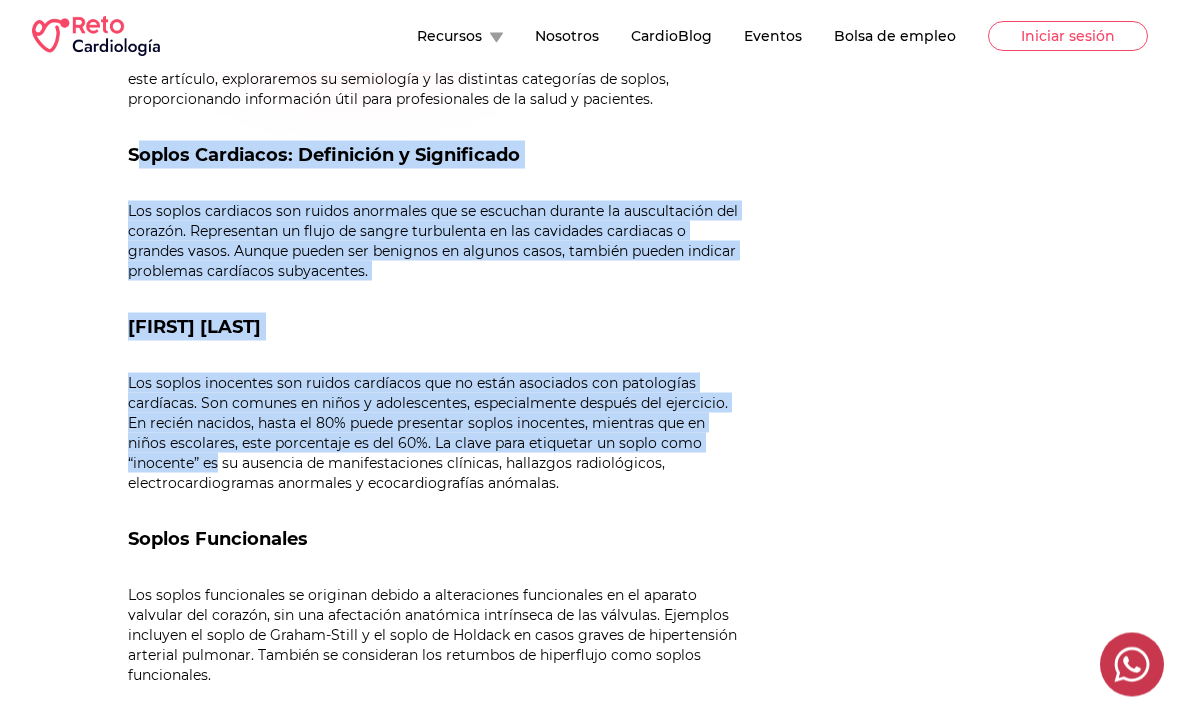 drag, startPoint x: 168, startPoint y: 194, endPoint x: 222, endPoint y: 492, distance: 302.8531 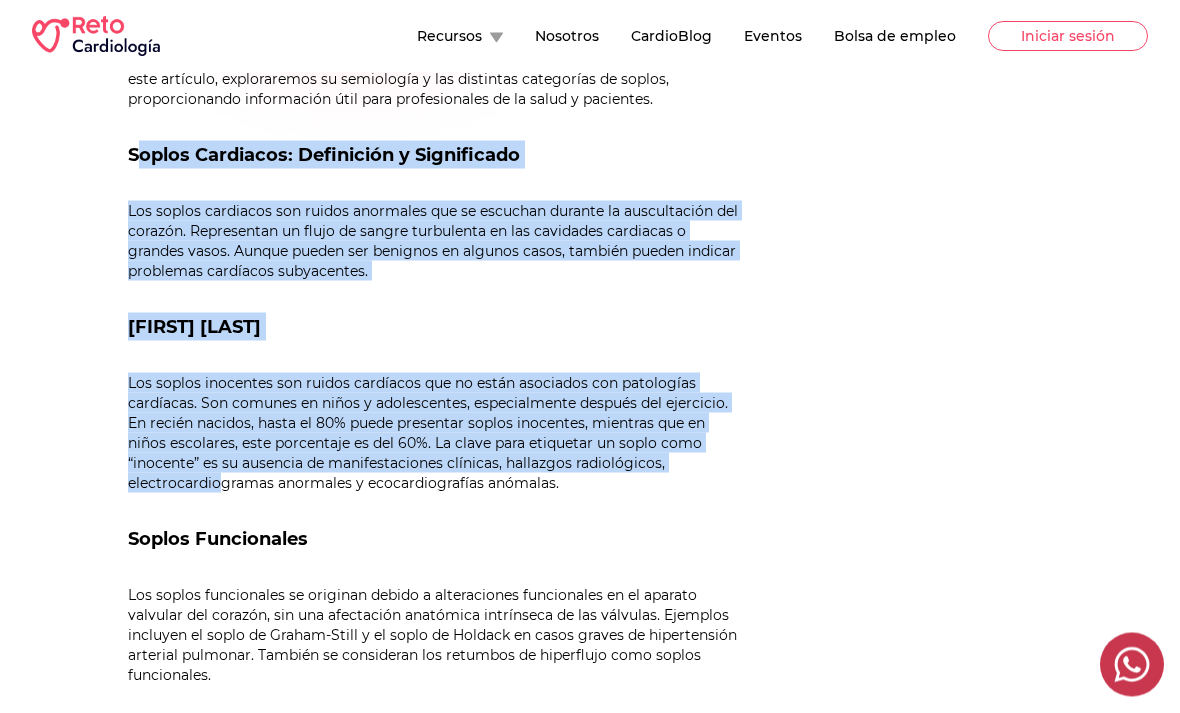 click on "Dr. [FIRST] [LAST]
Los soplos cardiacos son fenómenos acústicos clave en la auscultación cardíaca. En este artículo, exploraremos su semiología y las distintas categorías de soplos, proporcionando información útil para profesionales de la salud y pacientes.
Soplos Cardiacos: Definición y Significado
Los soplos cardiacos son ruidos anormales que se escuchan durante la auscultación del corazón. Representan un flujo de sangre turbulenta en las cavidades cardiacas o grandes vasos. Aunque pueden ser benignos en algunos casos, también pueden indicar problemas cardíacos subyacentes.
Soplos Inocentes
Soplos Funcionales
Soplos Orgánicos
Semiología de los Soplos Cardiacos
La semiología de los soplos cardiacos proporciona información crucial para su diagnóstico. Se analiza en tres aspectos principales:
Epicentro:
Sitio en el Ciclo Cardiaco:  La ubicación del soplo en el ciclo cardíaco es crucial para su diagnóstico:" at bounding box center (436, 895) 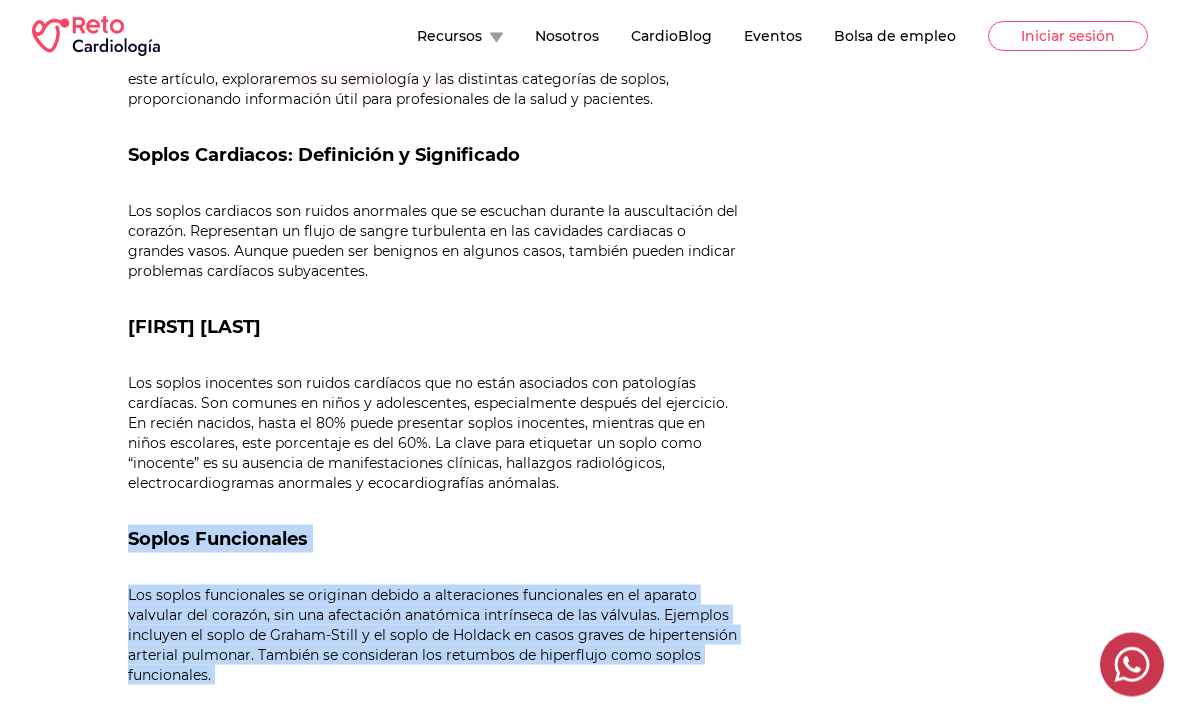 drag, startPoint x: 223, startPoint y: 496, endPoint x: 175, endPoint y: 716, distance: 225.17549 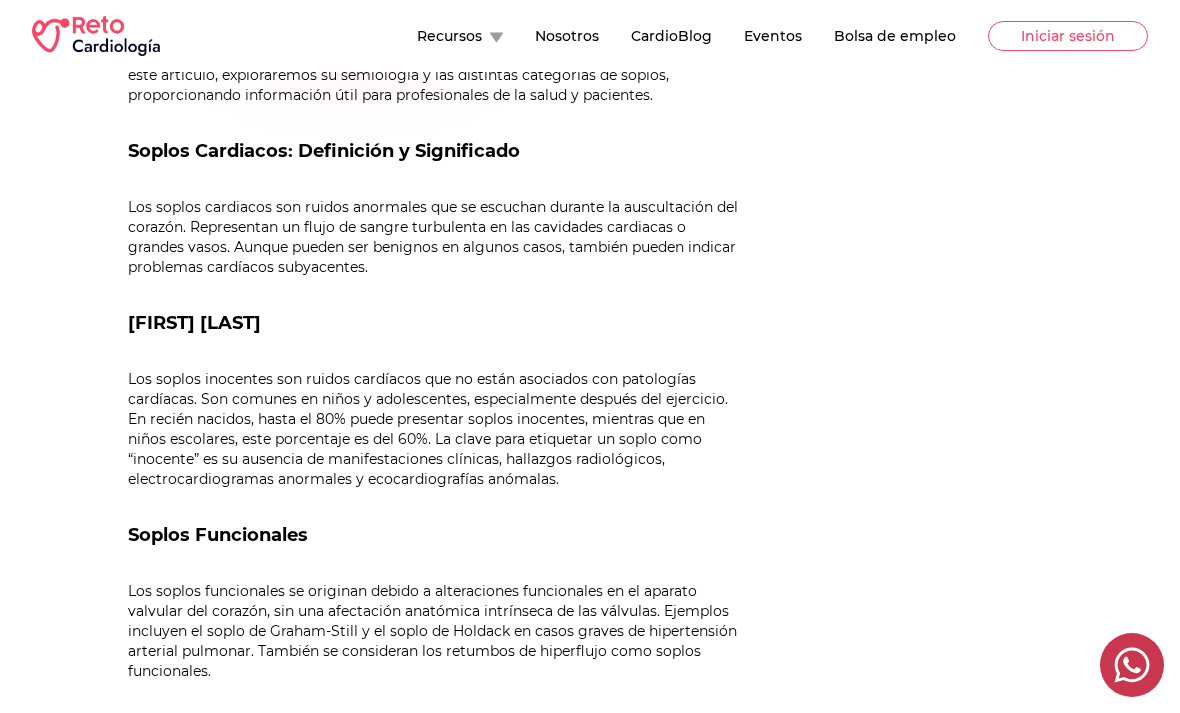 click on "Dr. [FIRST] [LAST]
Los soplos cardiacos son fenómenos acústicos clave en la auscultación cardíaca. En este artículo, exploraremos su semiología y las distintas categorías de soplos, proporcionando información útil para profesionales de la salud y pacientes.
Soplos Cardiacos: Definición y Significado
Los soplos cardiacos son ruidos anormales que se escuchan durante la auscultación del corazón. Representan un flujo de sangre turbulenta en las cavidades cardiacas o grandes vasos. Aunque pueden ser benignos en algunos casos, también pueden indicar problemas cardíacos subyacentes.
Soplos Inocentes
Soplos Funcionales
Soplos Orgánicos
Semiología de los Soplos Cardiacos
La semiología de los soplos cardiacos proporciona información crucial para su diagnóstico. Se analiza en tres aspectos principales:
Epicentro:
Sitio en el Ciclo Cardiaco:  La ubicación del soplo en el ciclo cardíaco es crucial para su diagnóstico:" at bounding box center [436, 891] 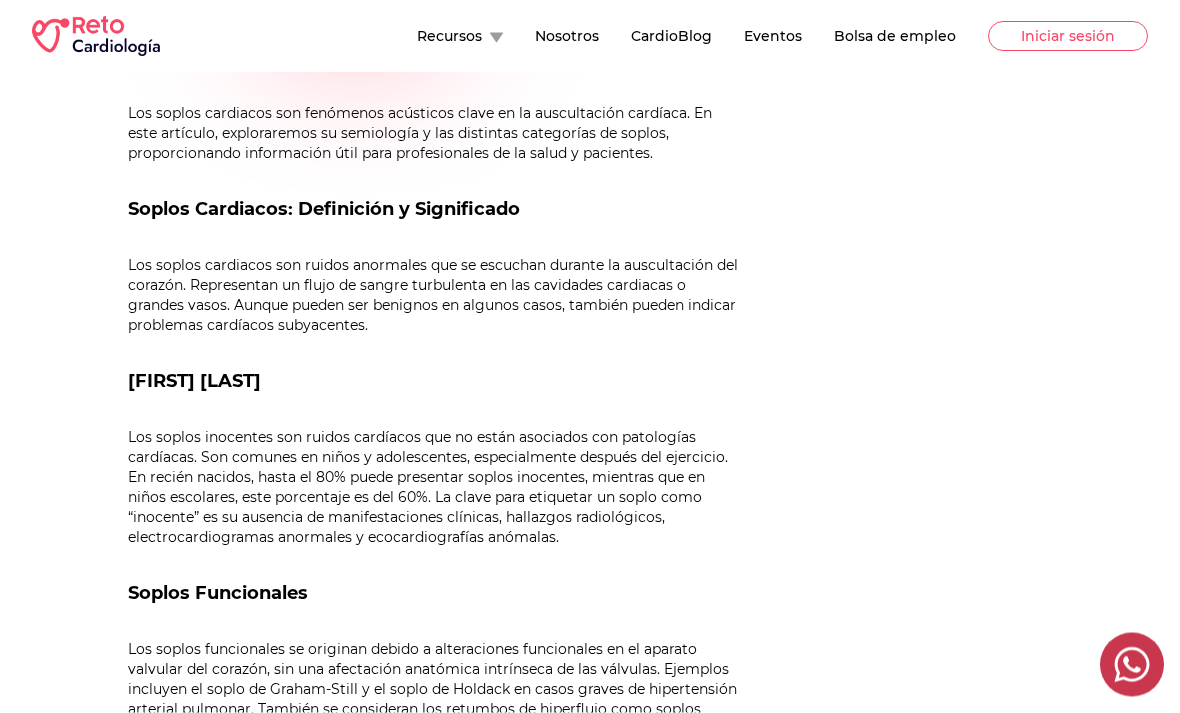 scroll, scrollTop: 679, scrollLeft: 0, axis: vertical 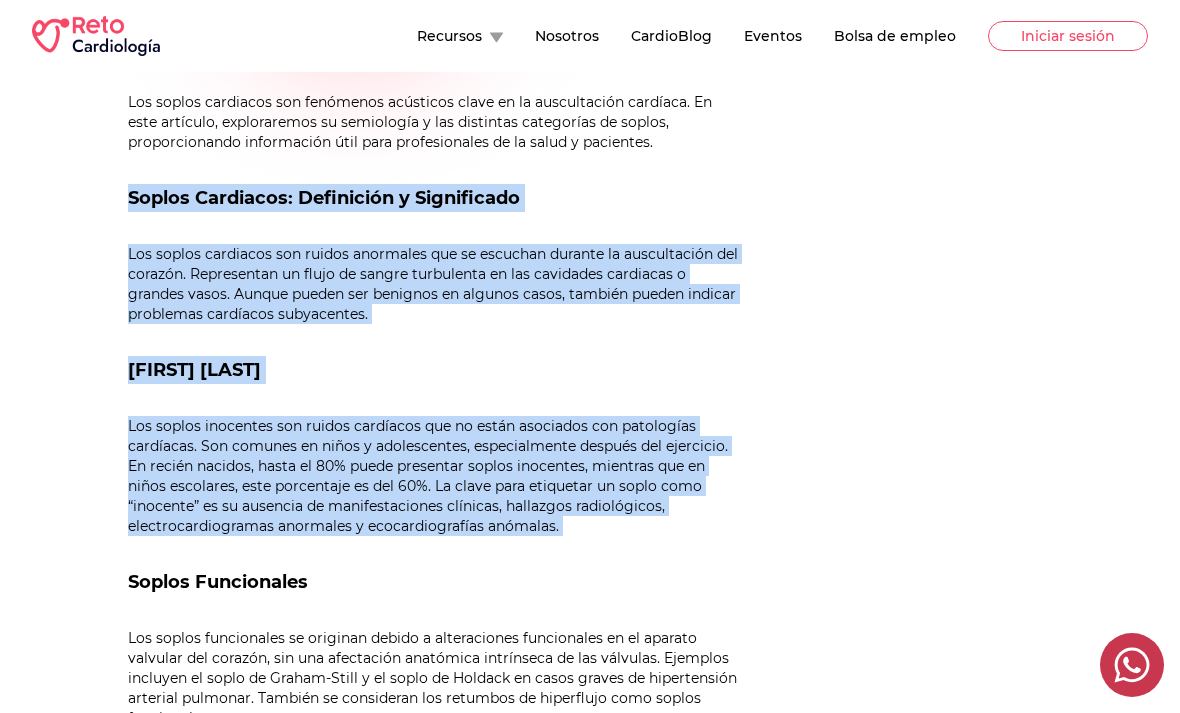 drag, startPoint x: 122, startPoint y: 194, endPoint x: 304, endPoint y: 577, distance: 424.04364 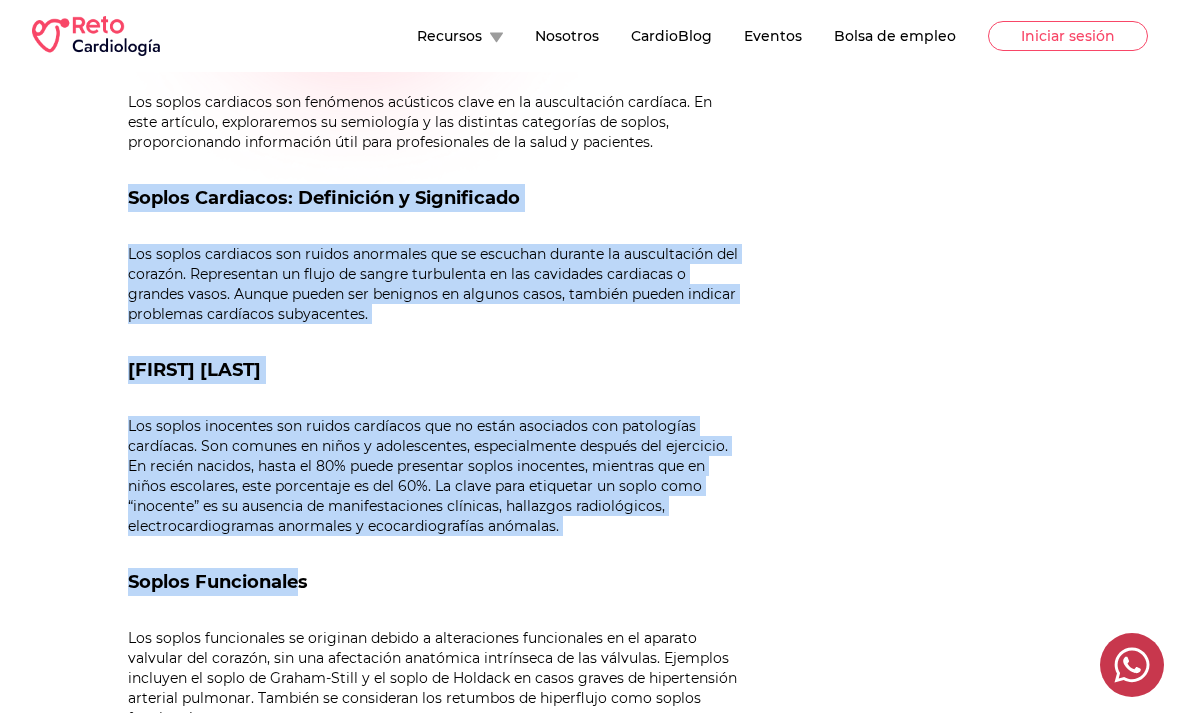 click on "Soplos Funcionales" at bounding box center (436, 582) 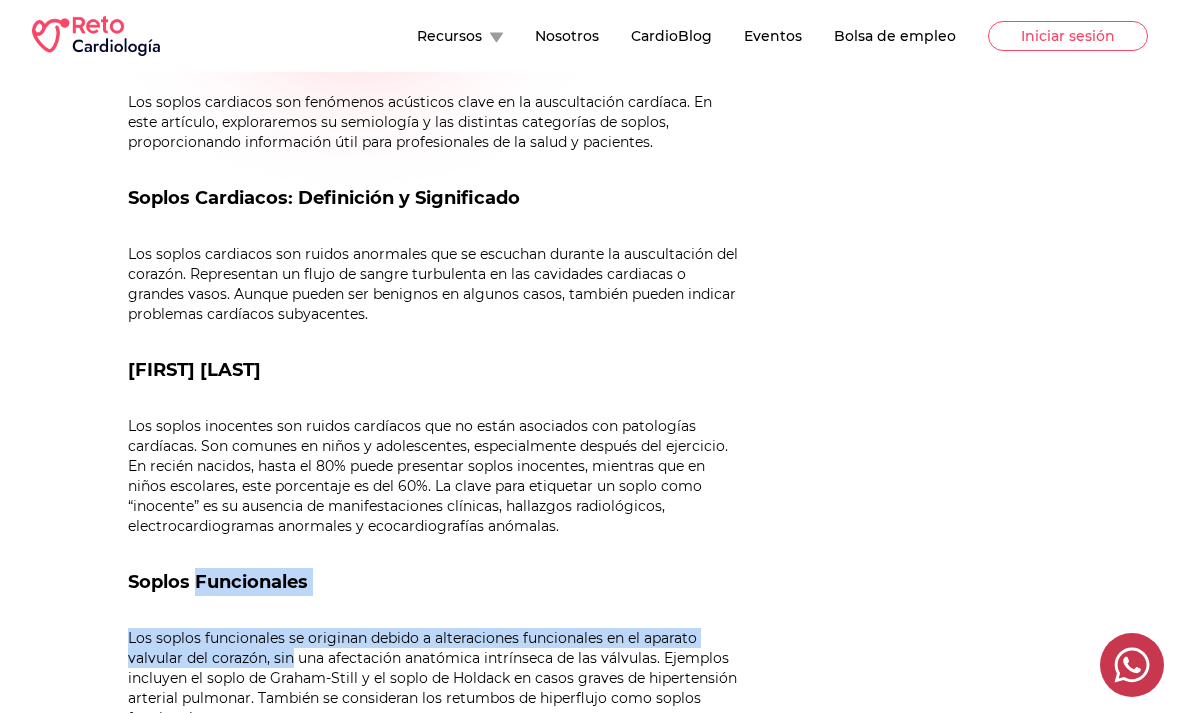 drag, startPoint x: 304, startPoint y: 577, endPoint x: 201, endPoint y: 554, distance: 105.53672 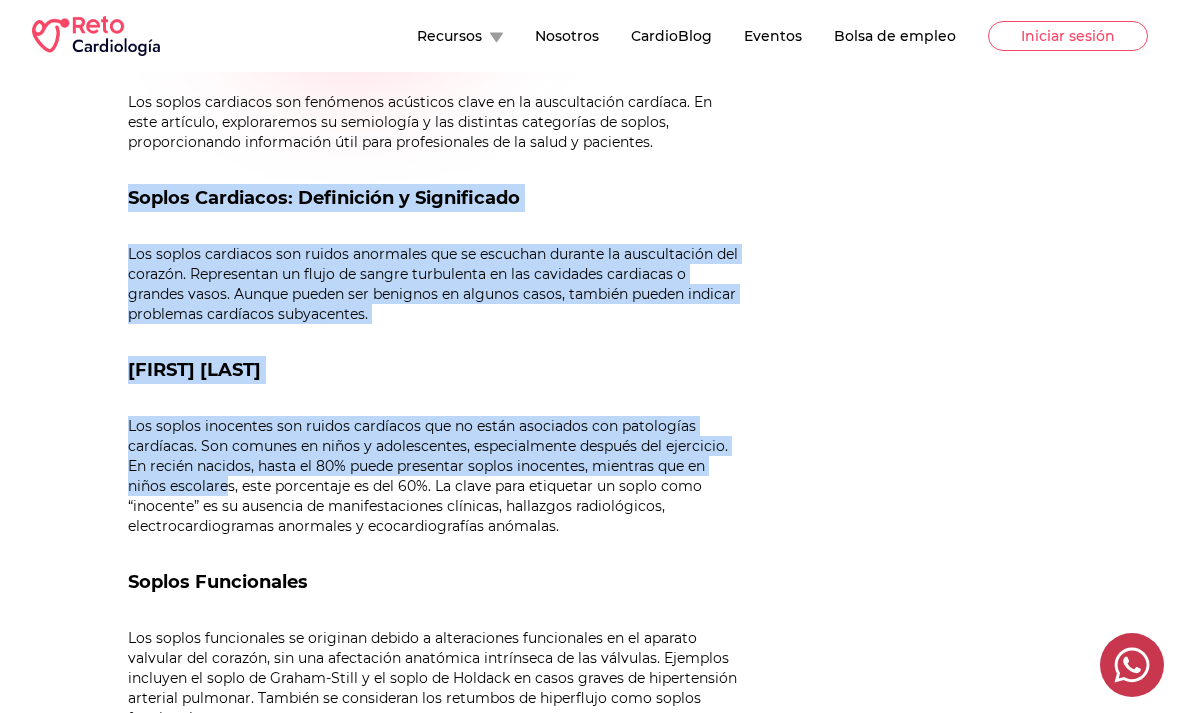 drag, startPoint x: 118, startPoint y: 195, endPoint x: 185, endPoint y: 687, distance: 496.54105 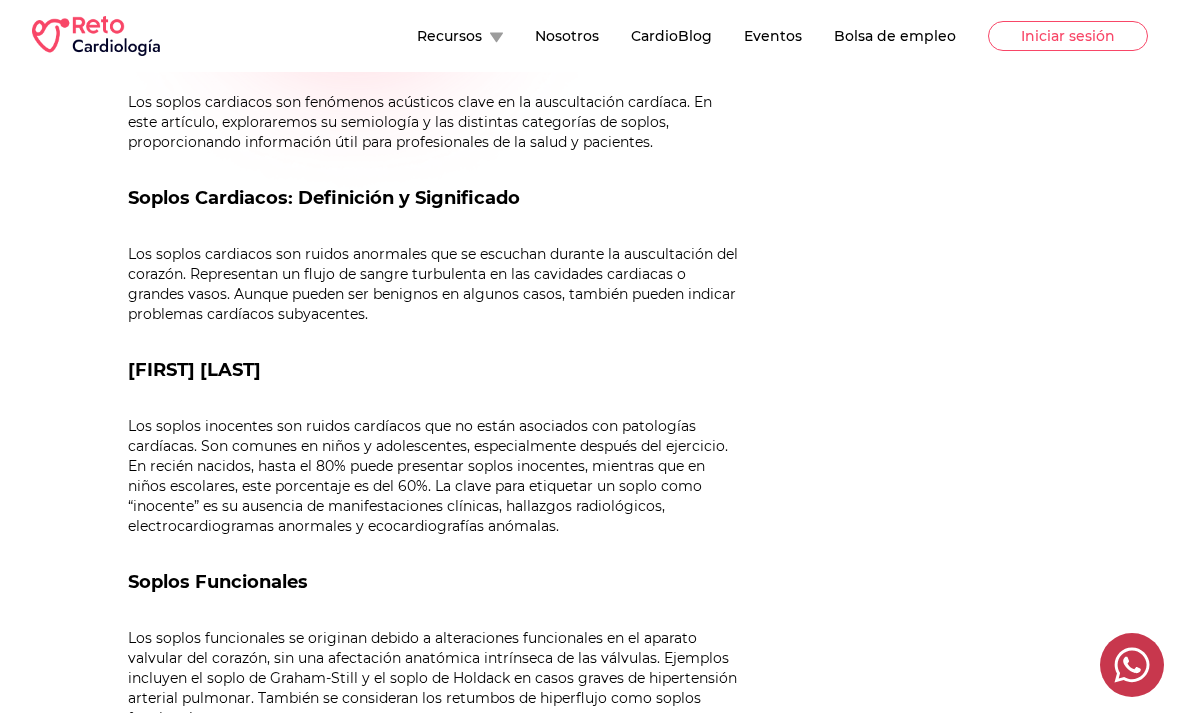 drag, startPoint x: 178, startPoint y: 728, endPoint x: 209, endPoint y: 721, distance: 31.780497 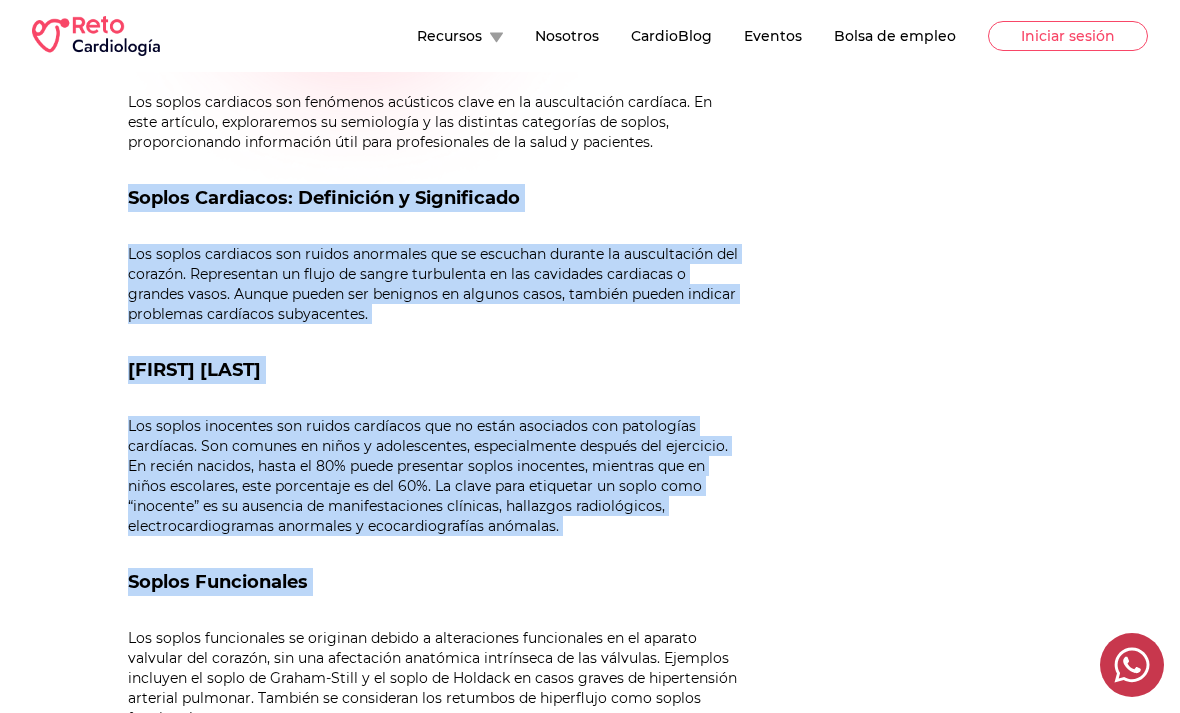 drag, startPoint x: 127, startPoint y: 221, endPoint x: 270, endPoint y: 636, distance: 438.94647 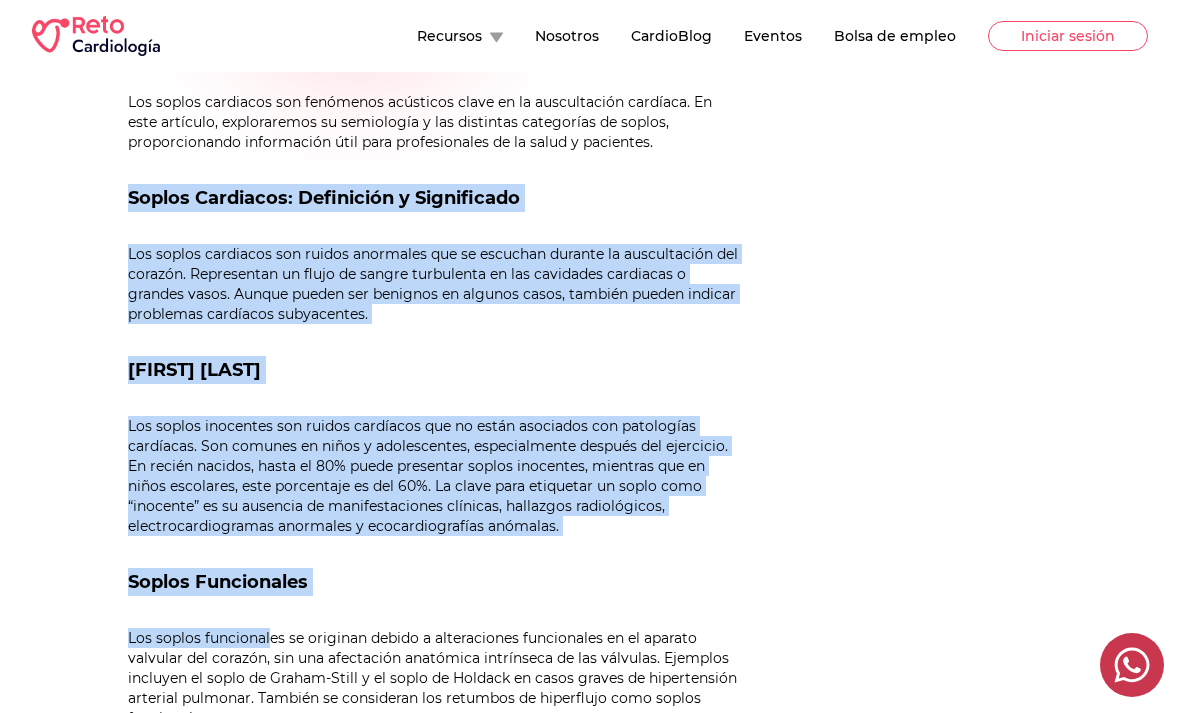 click on "Los soplos funcionales se originan debido a alteraciones funcionales en el aparato valvular del corazón, sin una afectación anatómica intrínseca de las válvulas. Ejemplos incluyen el soplo de Graham-Still y el soplo de Holdack en casos graves de hipertensión arterial pulmonar. También se consideran los retumbos de hiperflujo como soplos funcionales." at bounding box center (436, 678) 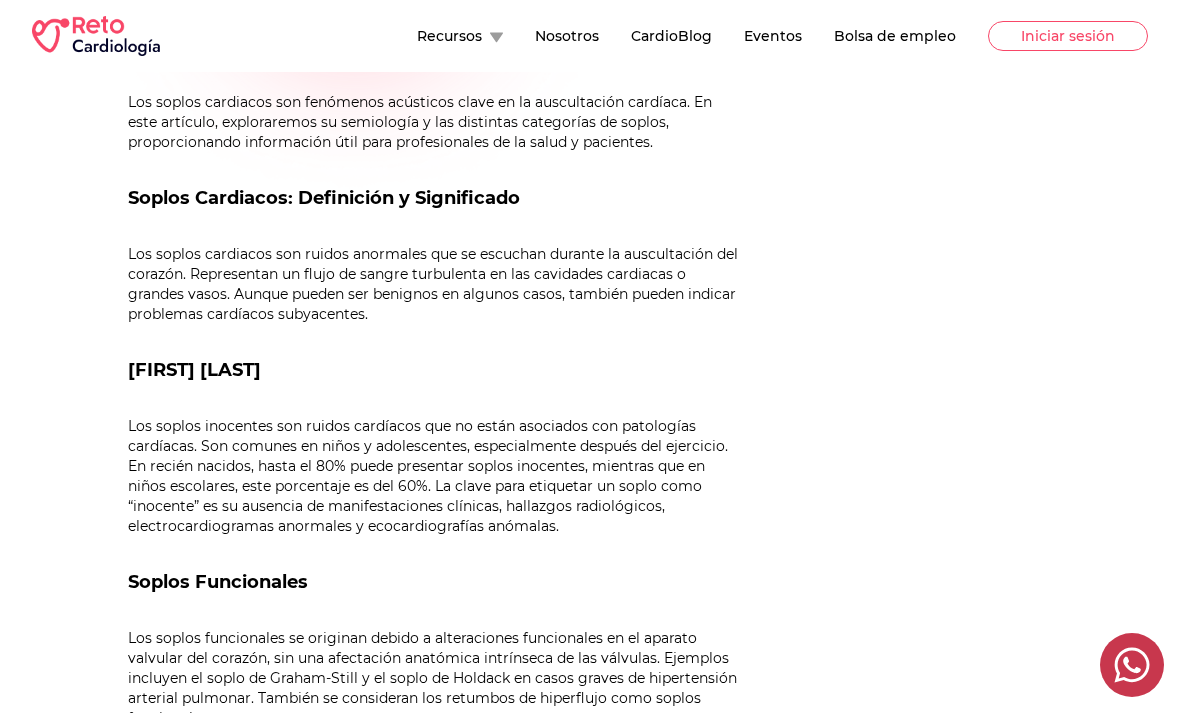 drag, startPoint x: 267, startPoint y: 657, endPoint x: 185, endPoint y: 574, distance: 116.67476 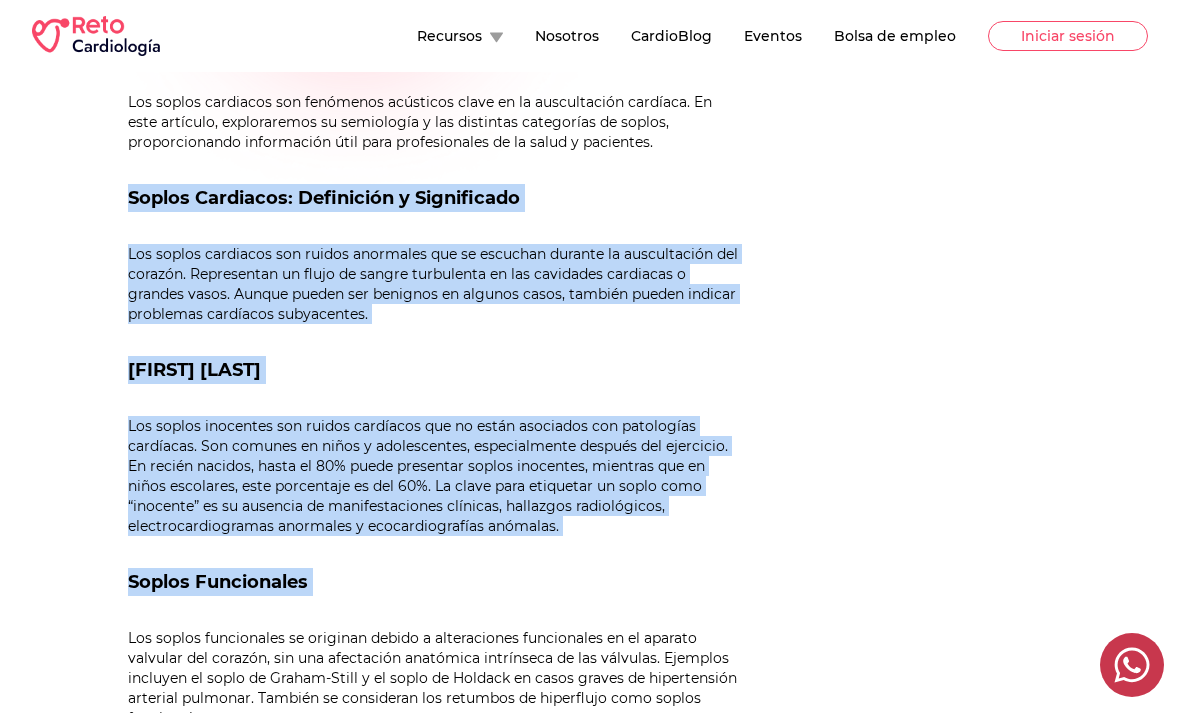 drag, startPoint x: 150, startPoint y: 210, endPoint x: 275, endPoint y: 651, distance: 458.3732 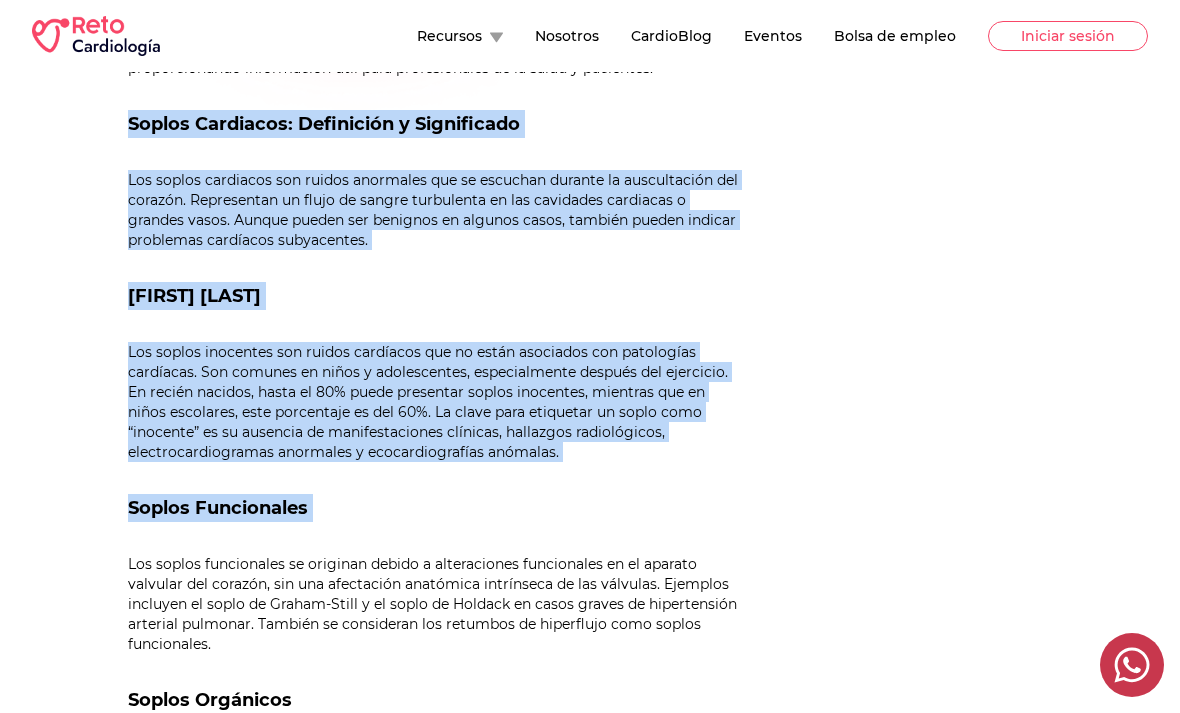 scroll, scrollTop: 744, scrollLeft: 0, axis: vertical 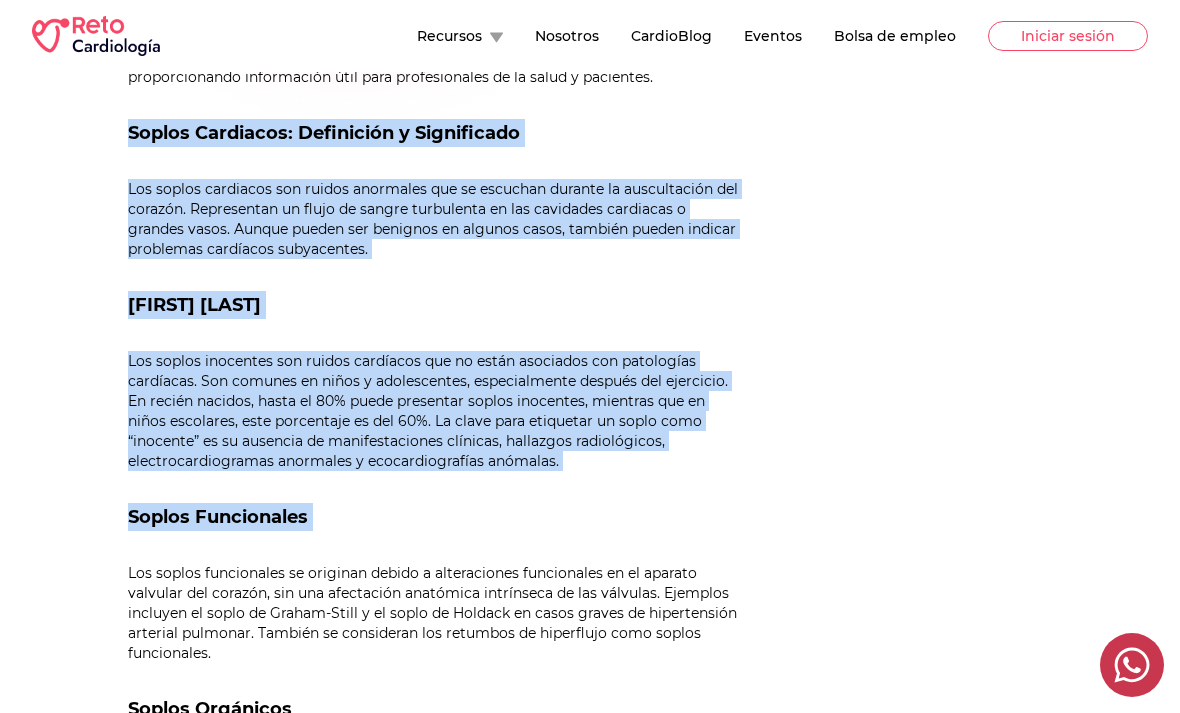 click on "Los soplos cardiacos son ruidos anormales que se escuchan durante la auscultación del corazón. Representan un flujo de sangre turbulenta en las cavidades cardiacas o grandes vasos. Aunque pueden ser benignos en algunos casos, también pueden indicar problemas cardíacos subyacentes." at bounding box center [436, 219] 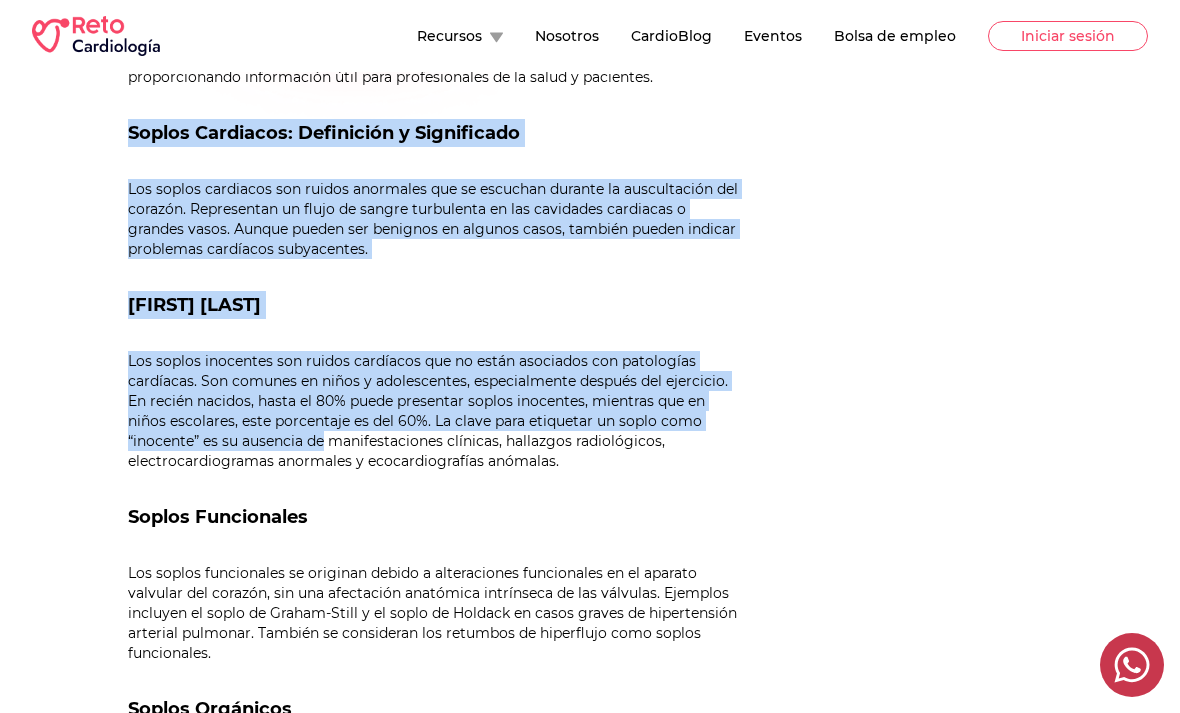 drag, startPoint x: 135, startPoint y: 140, endPoint x: 275, endPoint y: 395, distance: 290.90378 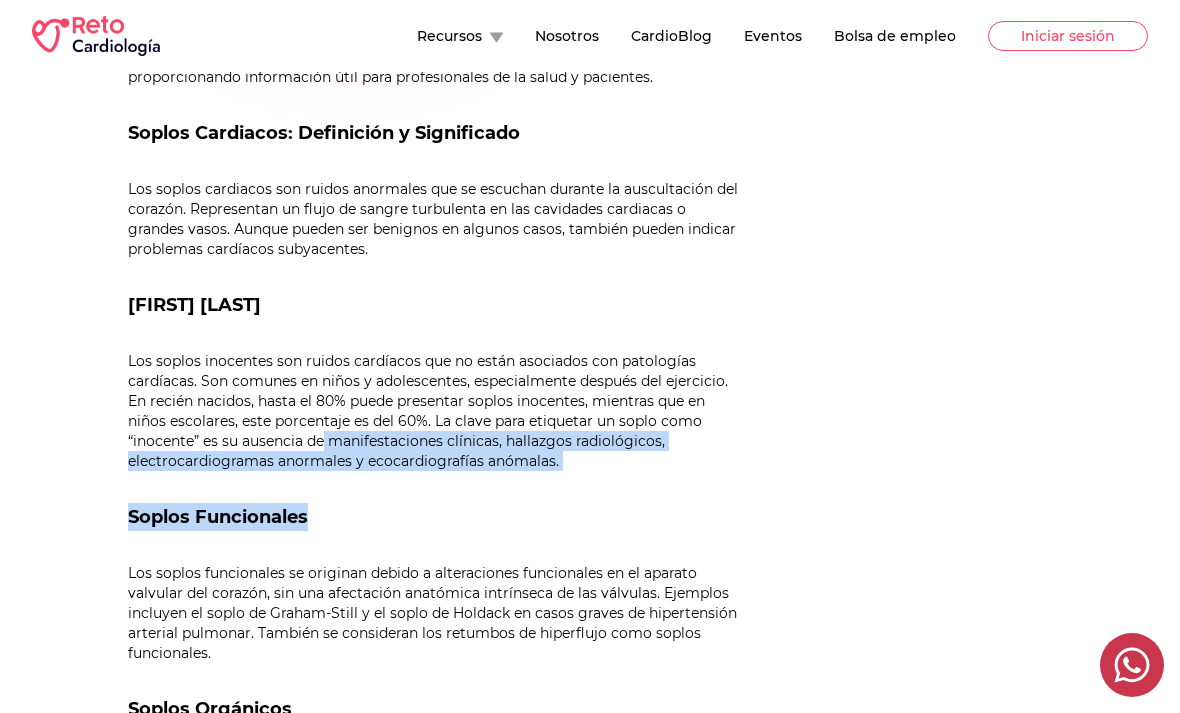 drag, startPoint x: 134, startPoint y: 139, endPoint x: 352, endPoint y: 537, distance: 453.7929 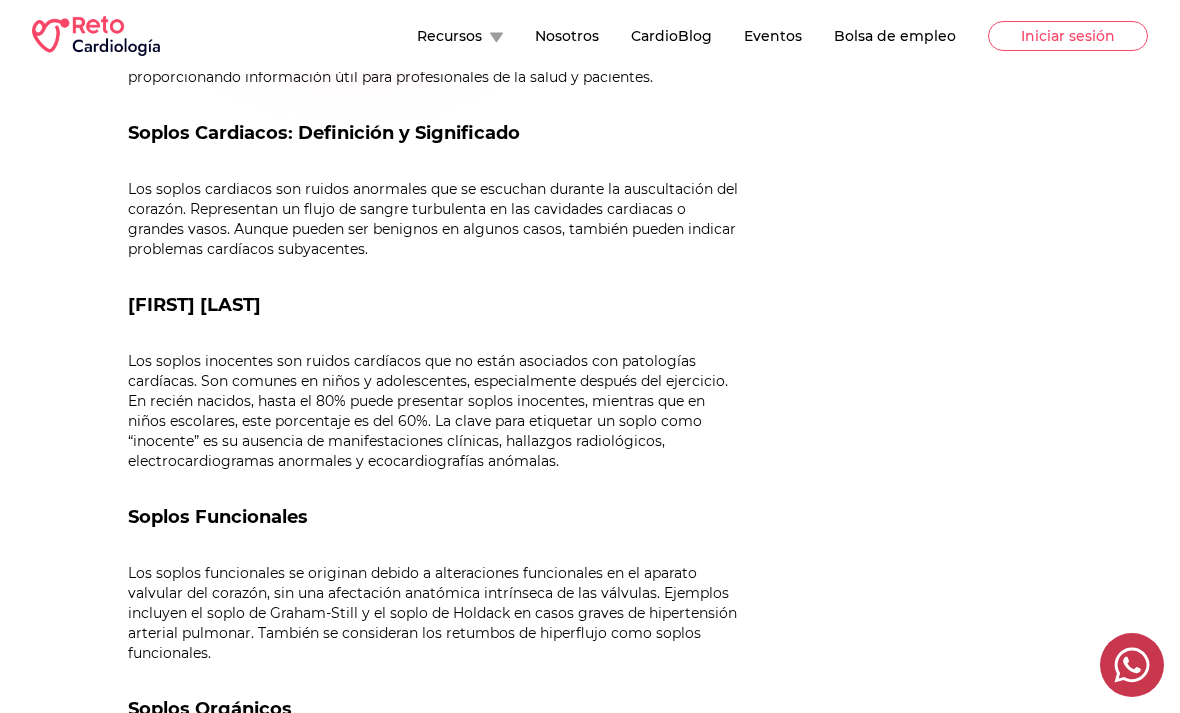 click on "Dr. [FIRST] [LAST]
Los soplos cardiacos son fenómenos acústicos clave en la auscultación cardíaca. En este artículo, exploraremos su semiología y las distintas categorías de soplos, proporcionando información útil para profesionales de la salud y pacientes.
Soplos Cardiacos: Definición y Significado
Los soplos cardiacos son ruidos anormales que se escuchan durante la auscultación del corazón. Representan un flujo de sangre turbulenta en las cavidades cardiacas o grandes vasos. Aunque pueden ser benignos en algunos casos, también pueden indicar problemas cardíacos subyacentes.
Soplos Inocentes
Soplos Funcionales
Soplos Orgánicos
Semiología de los Soplos Cardiacos
La semiología de los soplos cardiacos proporciona información crucial para su diagnóstico. Se analiza en tres aspectos principales:
Epicentro:
Sitio en el Ciclo Cardiaco:  La ubicación del soplo en el ciclo cardíaco es crucial para su diagnóstico:" at bounding box center [436, 873] 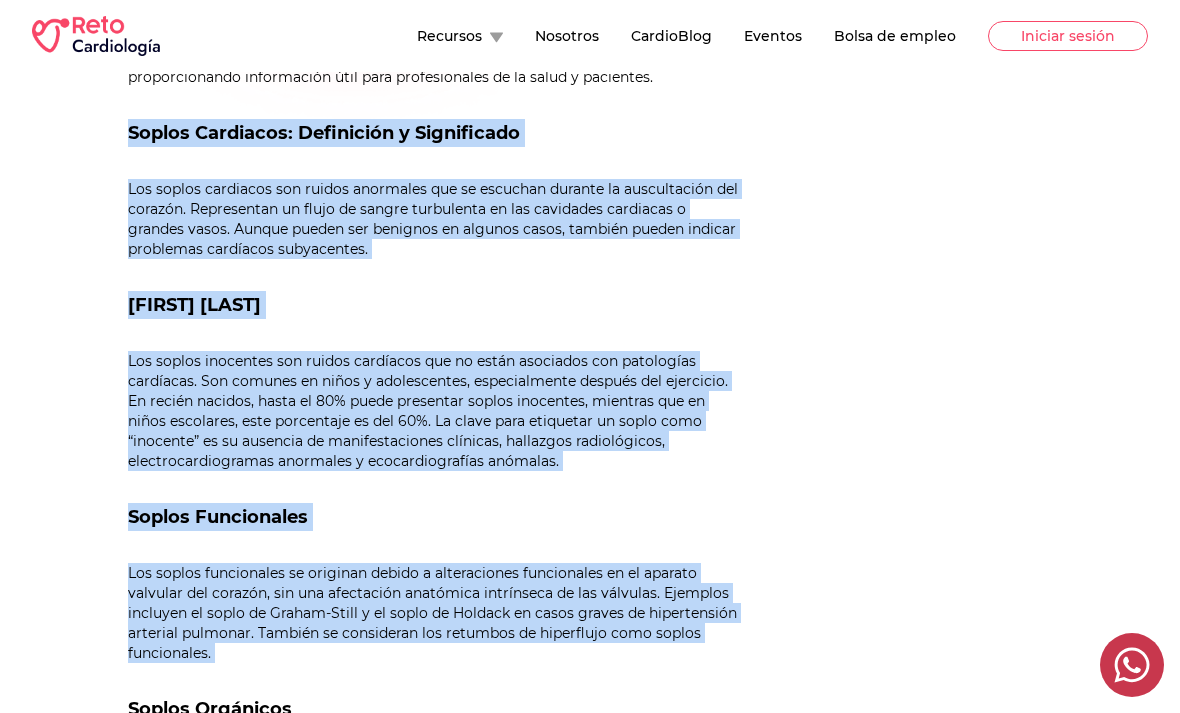 drag, startPoint x: 118, startPoint y: 118, endPoint x: 235, endPoint y: 686, distance: 579.925 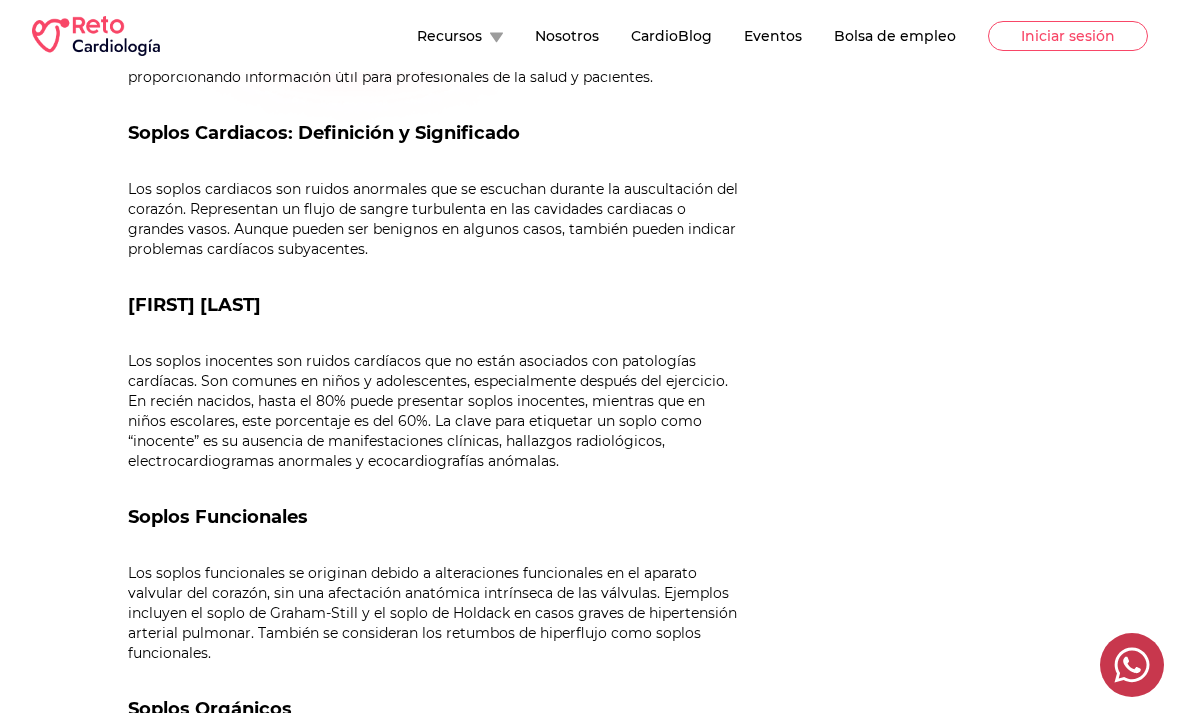 drag, startPoint x: 247, startPoint y: 768, endPoint x: 247, endPoint y: 718, distance: 50 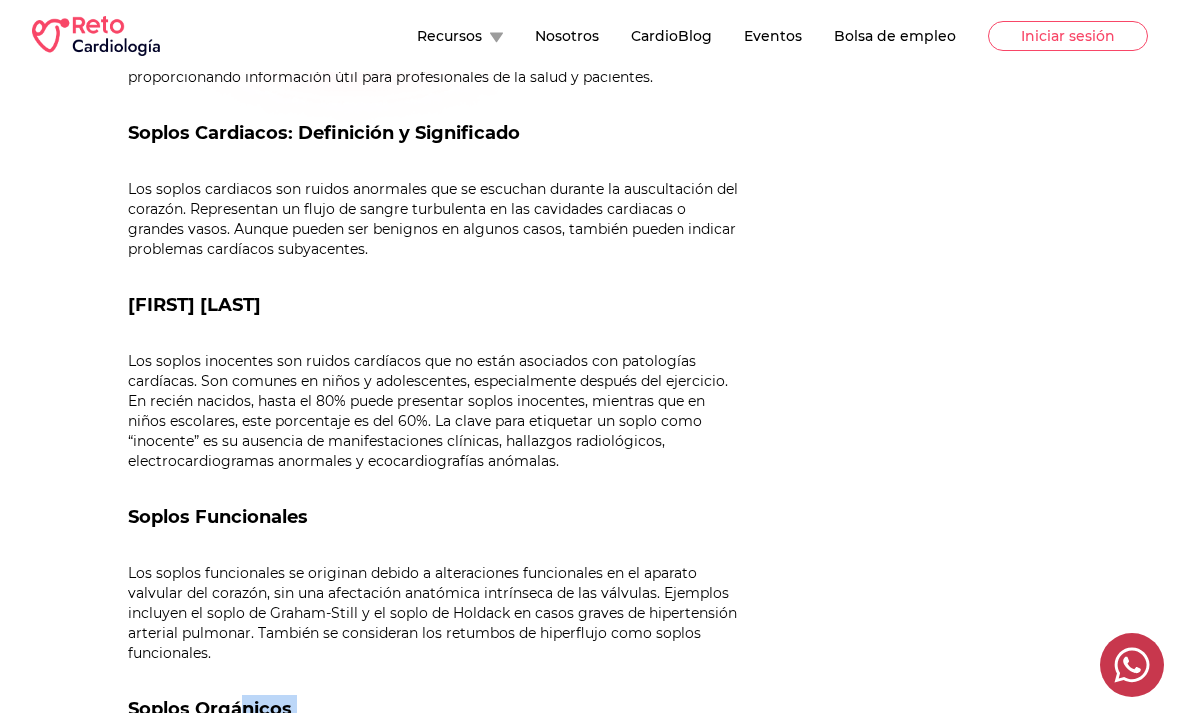 click on "Soplos Orgánicos" at bounding box center [436, 709] 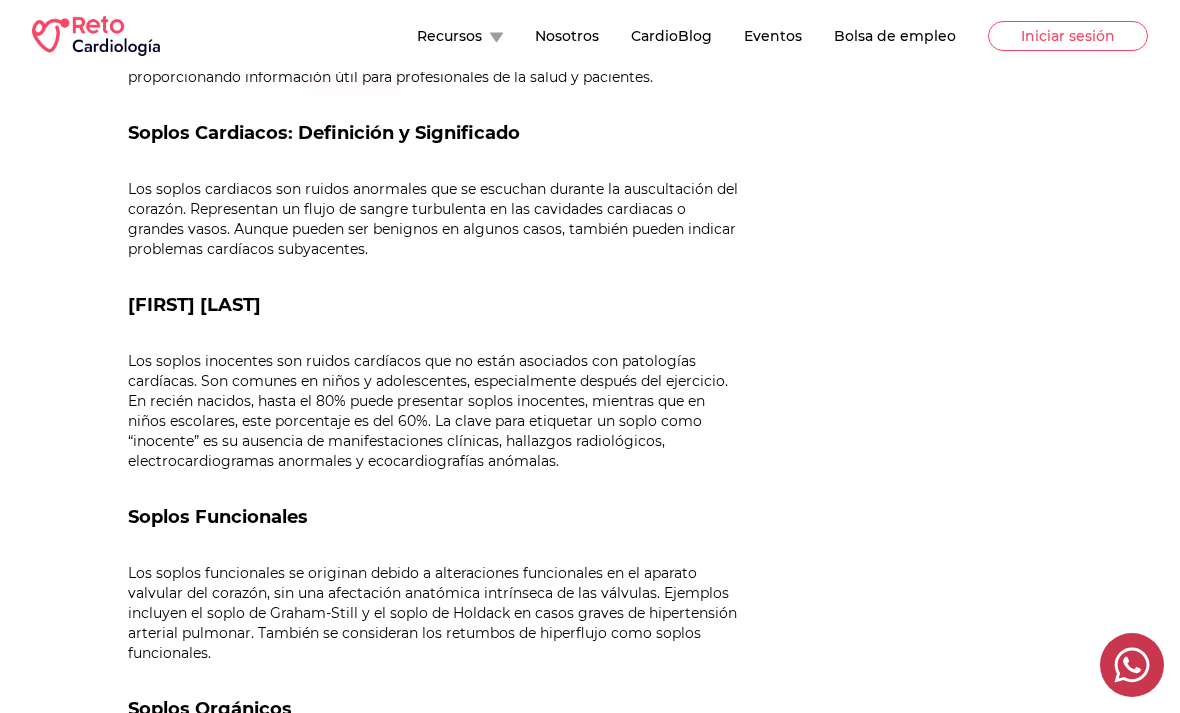 click on "Dr. [FIRST] [LAST] 5 de Octubre de 2023
Dr. [FIRST] [LAST]
Los soplos cardiacos son fenómenos acústicos clave en la auscultación cardíaca. En este artículo, exploraremos su semiología y las distintas categorías de soplos, proporcionando información útil para profesionales de la salud y pacientes.
Soplos Cardiacos: Definición y Significado
Los soplos cardiacos son ruidos anormales que se escuchan durante la auscultación del corazón. Representan un flujo de sangre turbulenta en las cavidades cardiacas o grandes vasos. Aunque pueden ser benignos en algunos casos, también pueden indicar problemas cardíacos subyacentes.
Soplos Inocentes
Soplos Funcionales
Soplos Orgánicos
Semiología de los Soplos Cardiacos
La semiología de los soplos cardiacos proporciona información crucial para su diagnóstico. Se analiza en tres aspectos principales:
Epicentro:
Sitio en el Ciclo Cardiaco:
Intensidad y Timbre:" at bounding box center [388, 684] 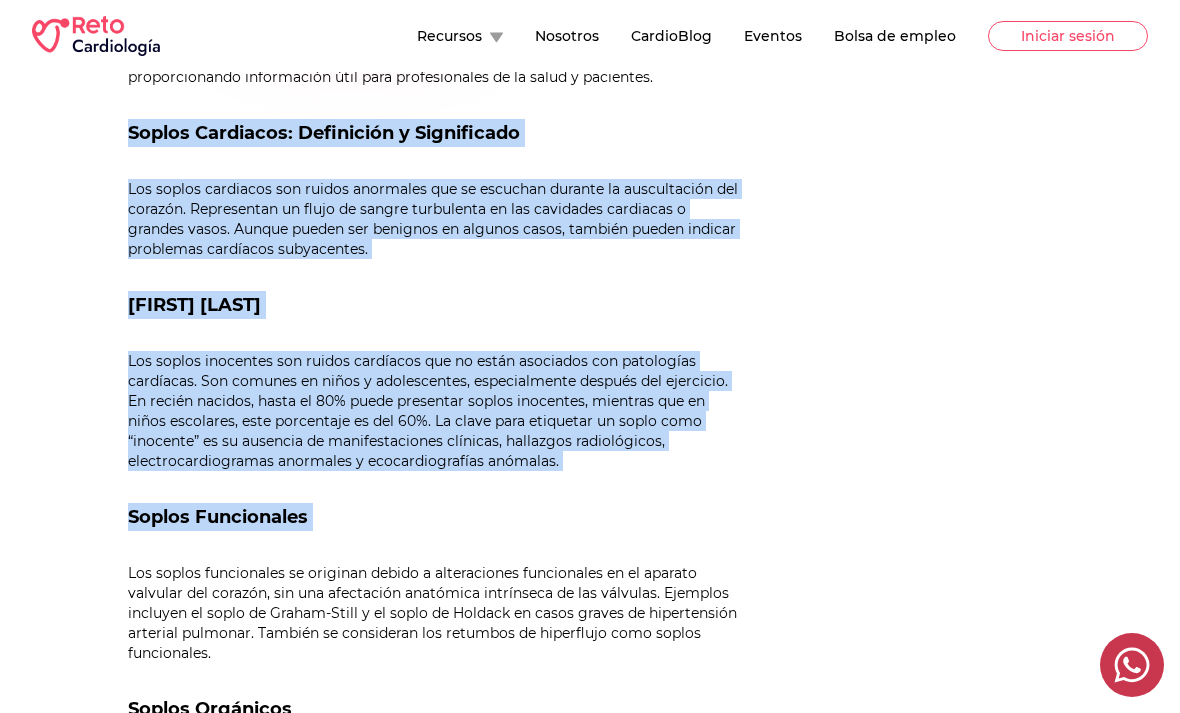 drag, startPoint x: 124, startPoint y: 129, endPoint x: 274, endPoint y: 513, distance: 412.2572 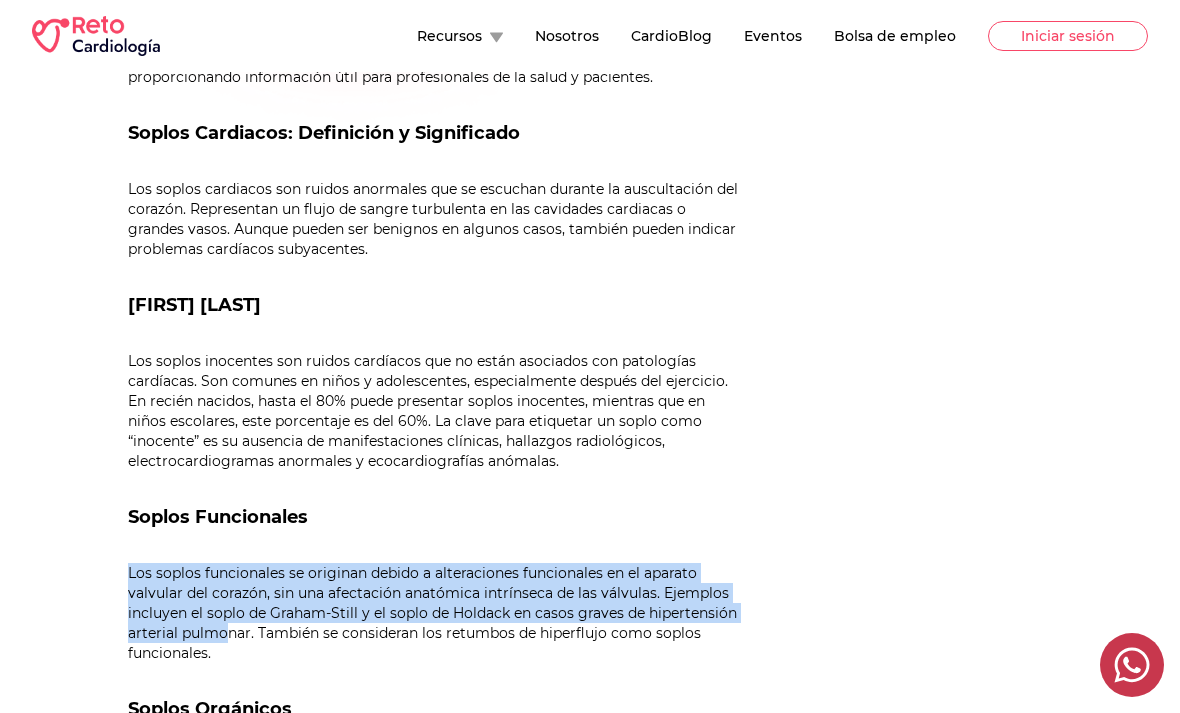 drag, startPoint x: 274, startPoint y: 513, endPoint x: 227, endPoint y: 632, distance: 127.9453 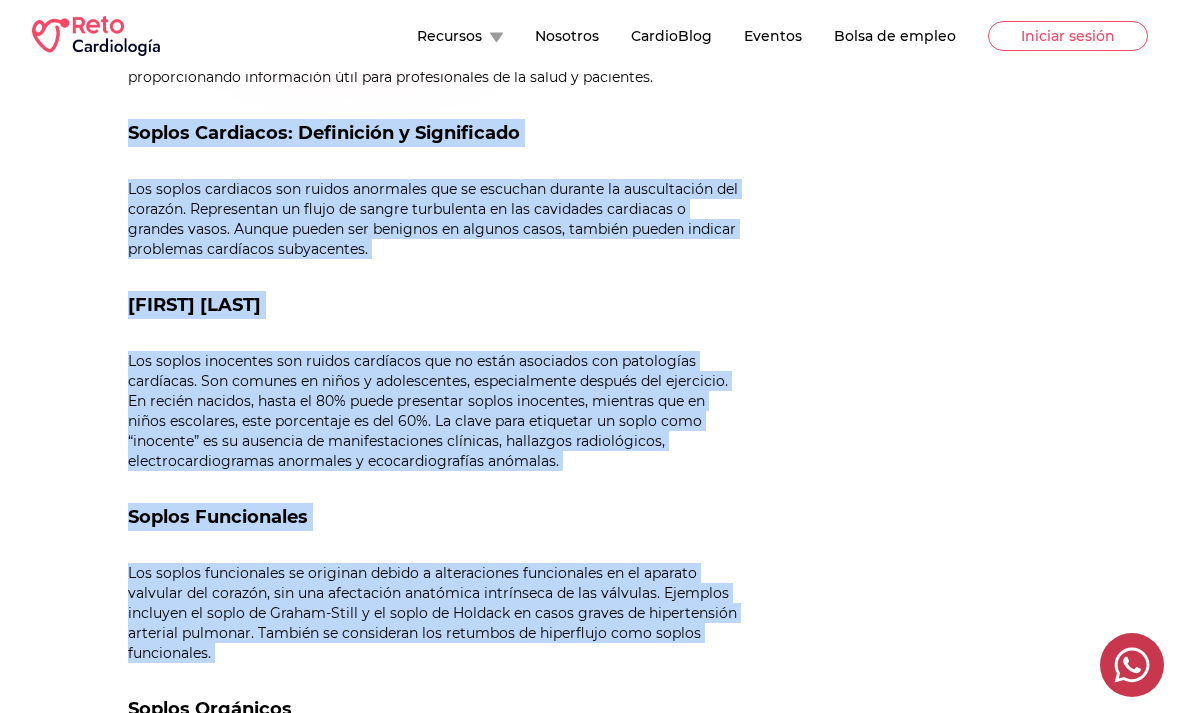 drag, startPoint x: 142, startPoint y: 143, endPoint x: 300, endPoint y: 675, distance: 554.9667 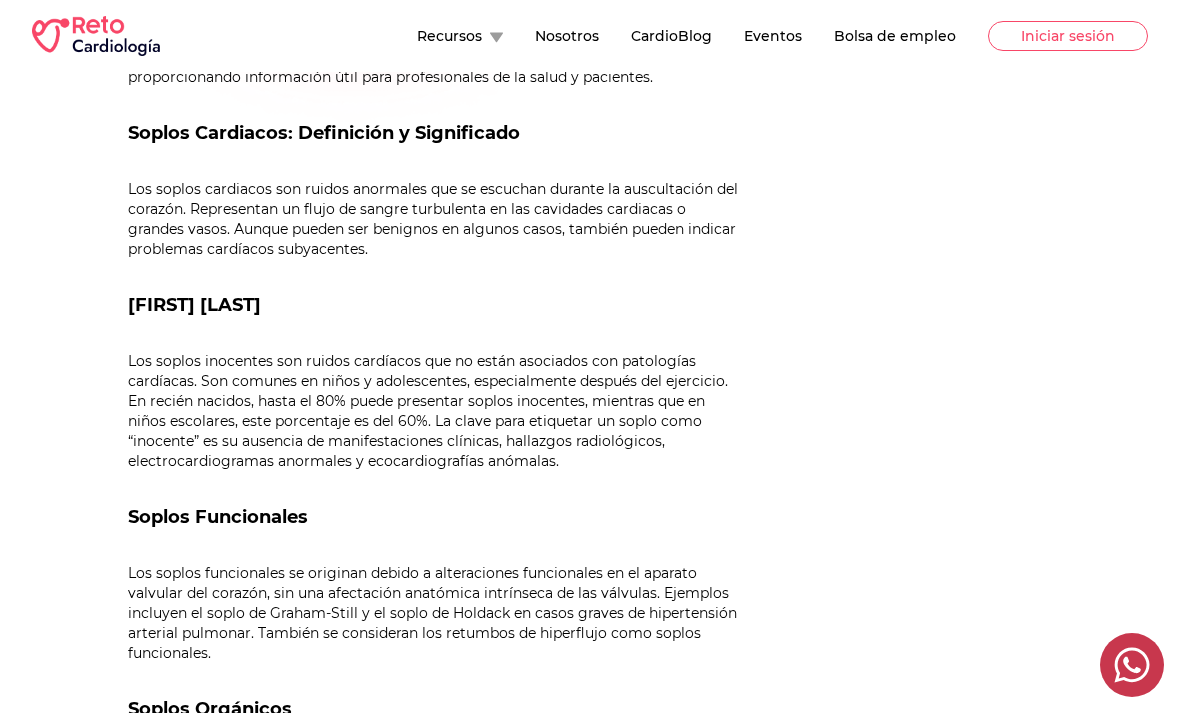 click on "Dr. [FIRST] [LAST]
Los soplos cardiacos son fenómenos acústicos clave en la auscultación cardíaca. En este artículo, exploraremos su semiología y las distintas categorías de soplos, proporcionando información útil para profesionales de la salud y pacientes.
Soplos Cardiacos: Definición y Significado
Los soplos cardiacos son ruidos anormales que se escuchan durante la auscultación del corazón. Representan un flujo de sangre turbulenta en las cavidades cardiacas o grandes vasos. Aunque pueden ser benignos en algunos casos, también pueden indicar problemas cardíacos subyacentes.
Soplos Inocentes
Soplos Funcionales
Soplos Orgánicos
Semiología de los Soplos Cardiacos
La semiología de los soplos cardiacos proporciona información crucial para su diagnóstico. Se analiza en tres aspectos principales:
Epicentro:
Sitio en el Ciclo Cardiaco:  La ubicación del soplo en el ciclo cardíaco es crucial para su diagnóstico:" at bounding box center [436, 873] 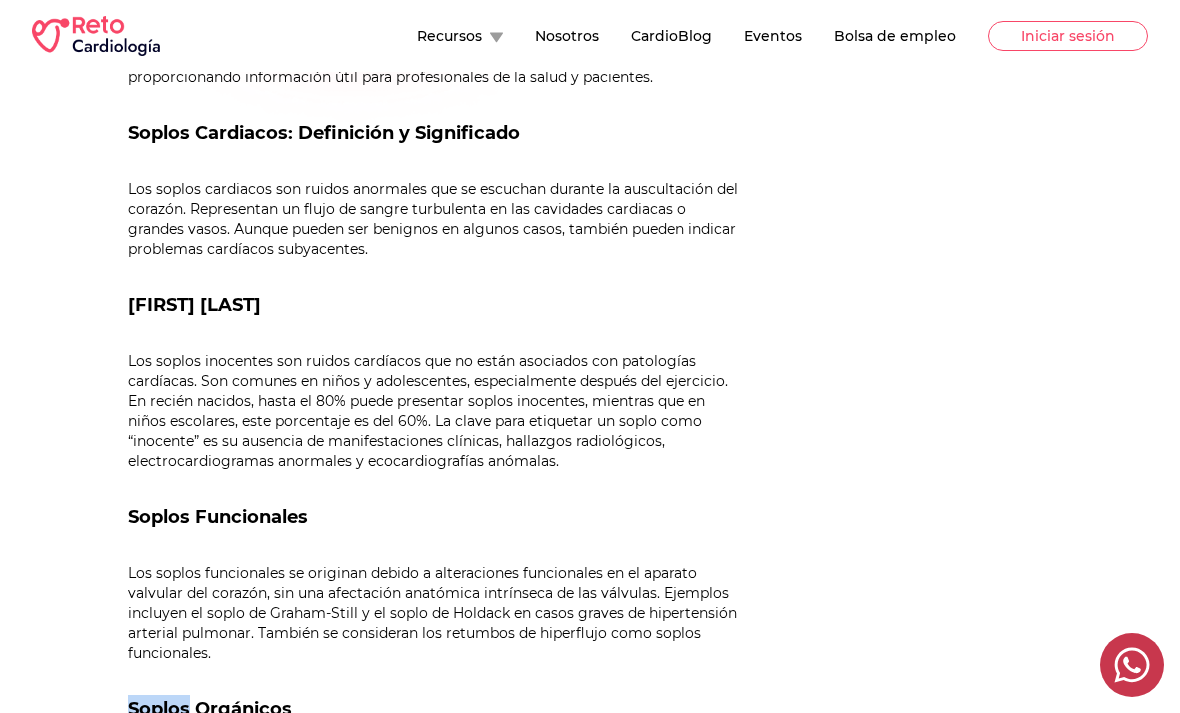 click on "Dr. [FIRST] [LAST]
Los soplos cardiacos son fenómenos acústicos clave en la auscultación cardíaca. En este artículo, exploraremos su semiología y las distintas categorías de soplos, proporcionando información útil para profesionales de la salud y pacientes.
Soplos Cardiacos: Definición y Significado
Los soplos cardiacos son ruidos anormales que se escuchan durante la auscultación del corazón. Representan un flujo de sangre turbulenta en las cavidades cardiacas o grandes vasos. Aunque pueden ser benignos en algunos casos, también pueden indicar problemas cardíacos subyacentes.
Soplos Inocentes
Soplos Funcionales
Soplos Orgánicos
Semiología de los Soplos Cardiacos
La semiología de los soplos cardiacos proporciona información crucial para su diagnóstico. Se analiza en tres aspectos principales:
Epicentro:
Sitio en el Ciclo Cardiaco:  La ubicación del soplo en el ciclo cardíaco es crucial para su diagnóstico:" at bounding box center [436, 873] 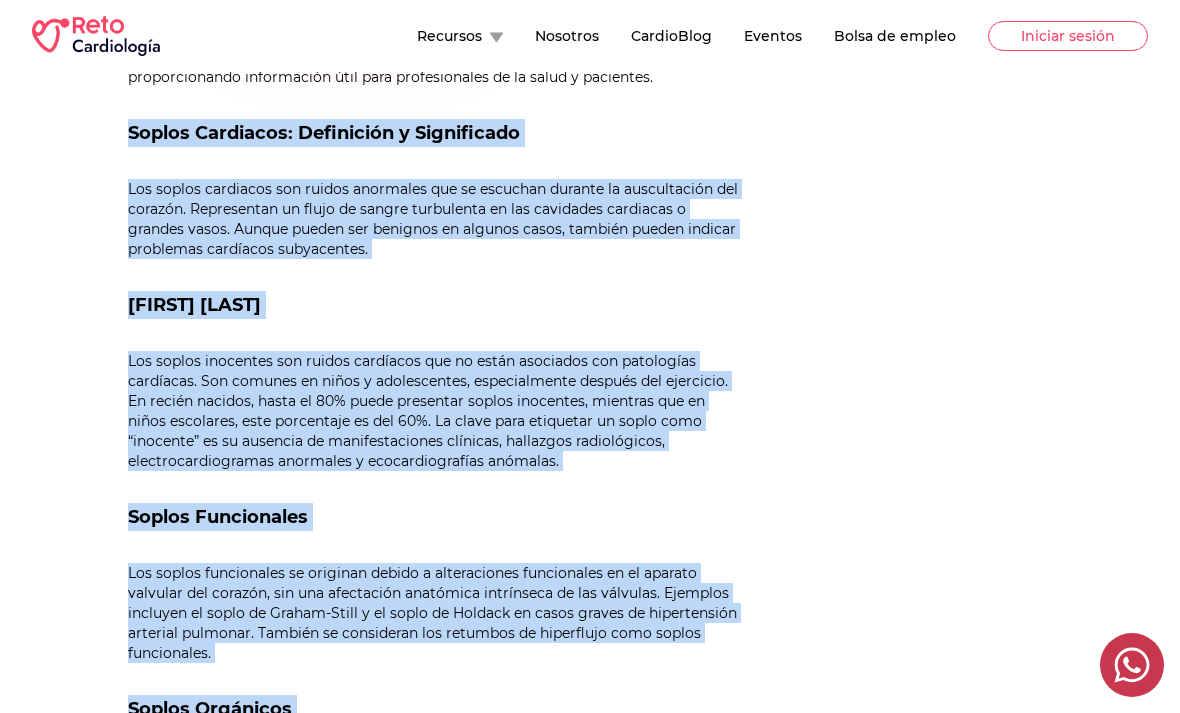 drag, startPoint x: 142, startPoint y: 137, endPoint x: 265, endPoint y: 760, distance: 635.026 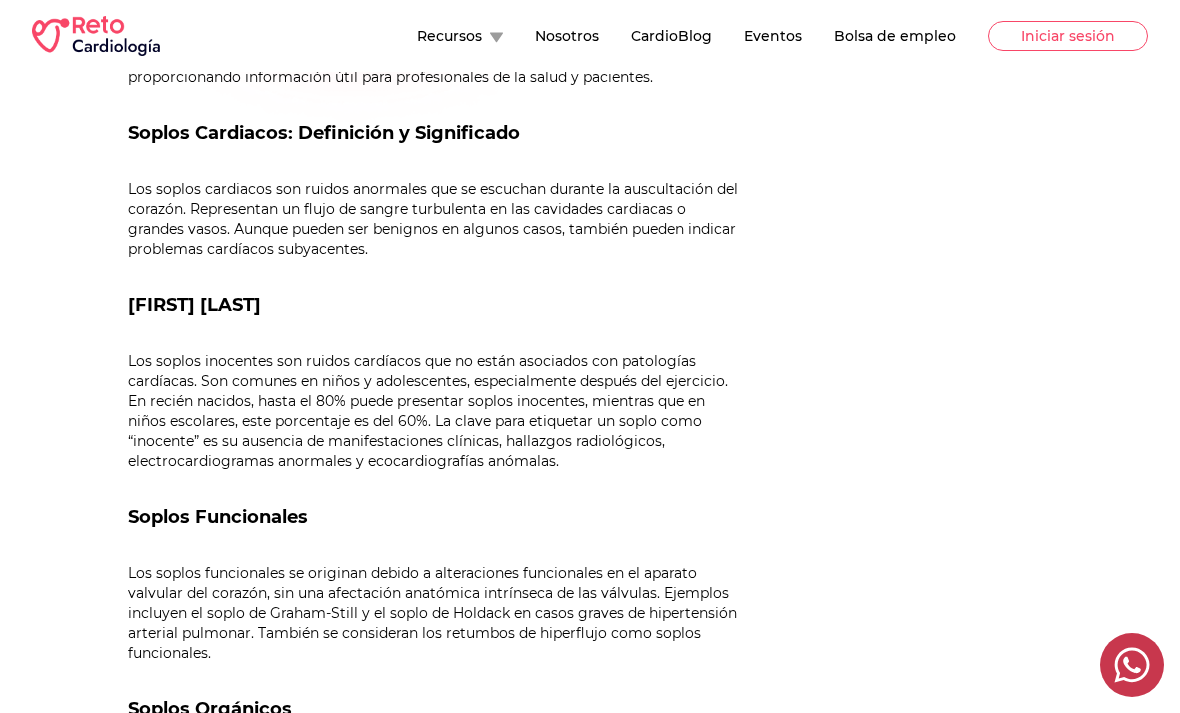drag, startPoint x: 275, startPoint y: 768, endPoint x: 222, endPoint y: 704, distance: 83.09633 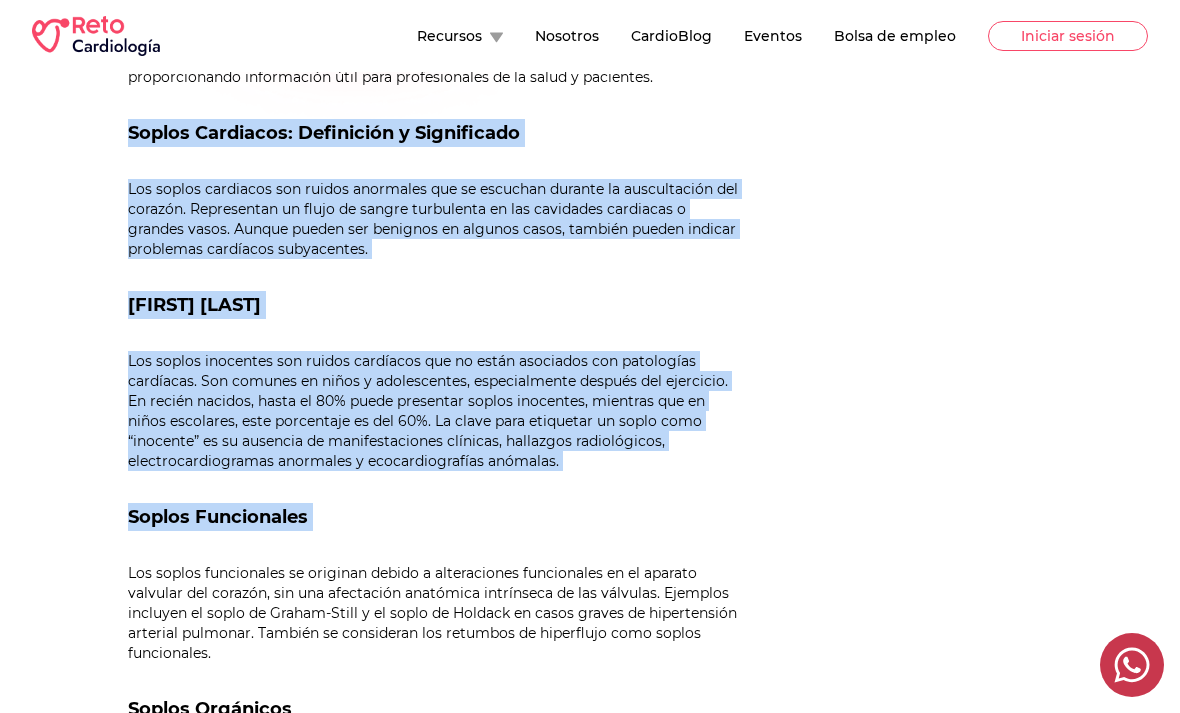 drag, startPoint x: 134, startPoint y: 143, endPoint x: 236, endPoint y: 538, distance: 407.9571 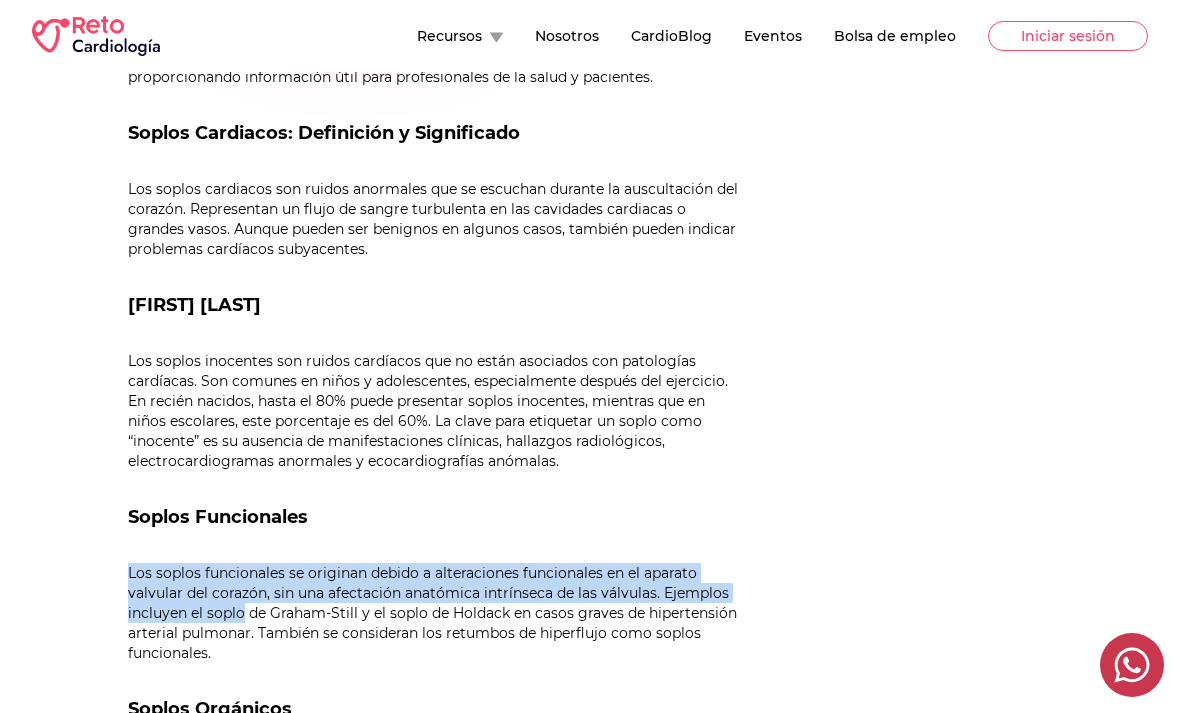 drag, startPoint x: 241, startPoint y: 563, endPoint x: 211, endPoint y: 568, distance: 30.413813 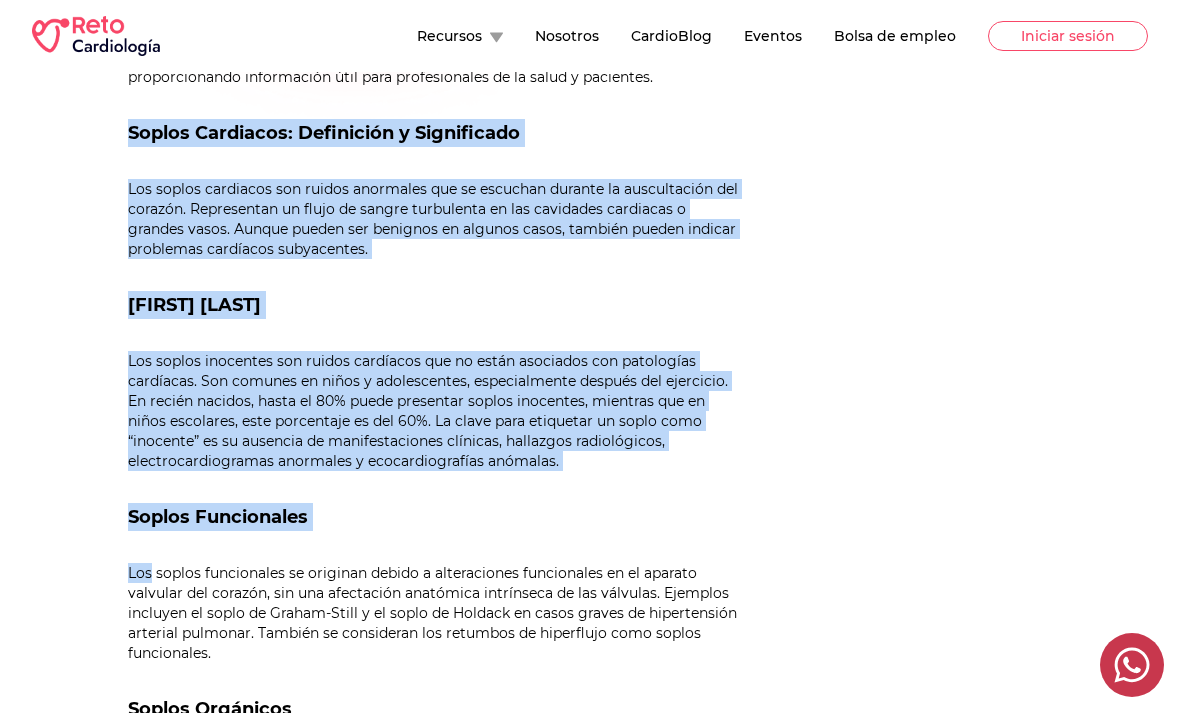 drag, startPoint x: 138, startPoint y: 129, endPoint x: 145, endPoint y: 159, distance: 30.805843 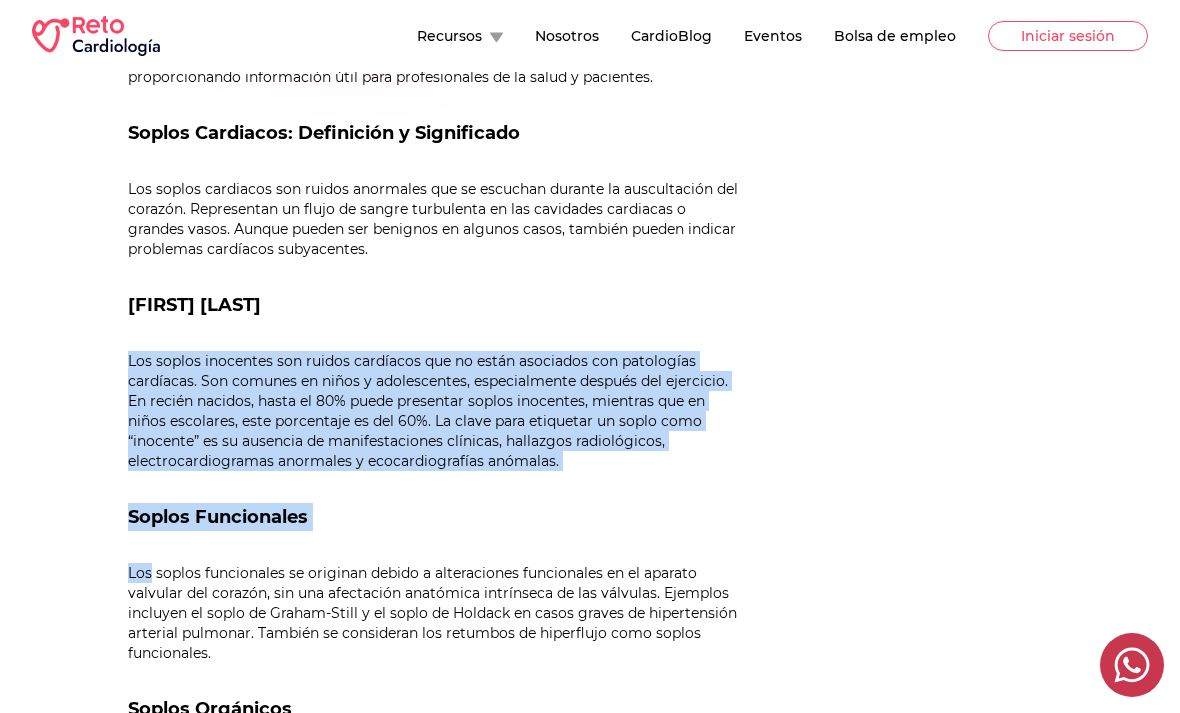 drag, startPoint x: 145, startPoint y: 159, endPoint x: 57, endPoint y: 218, distance: 105.9481 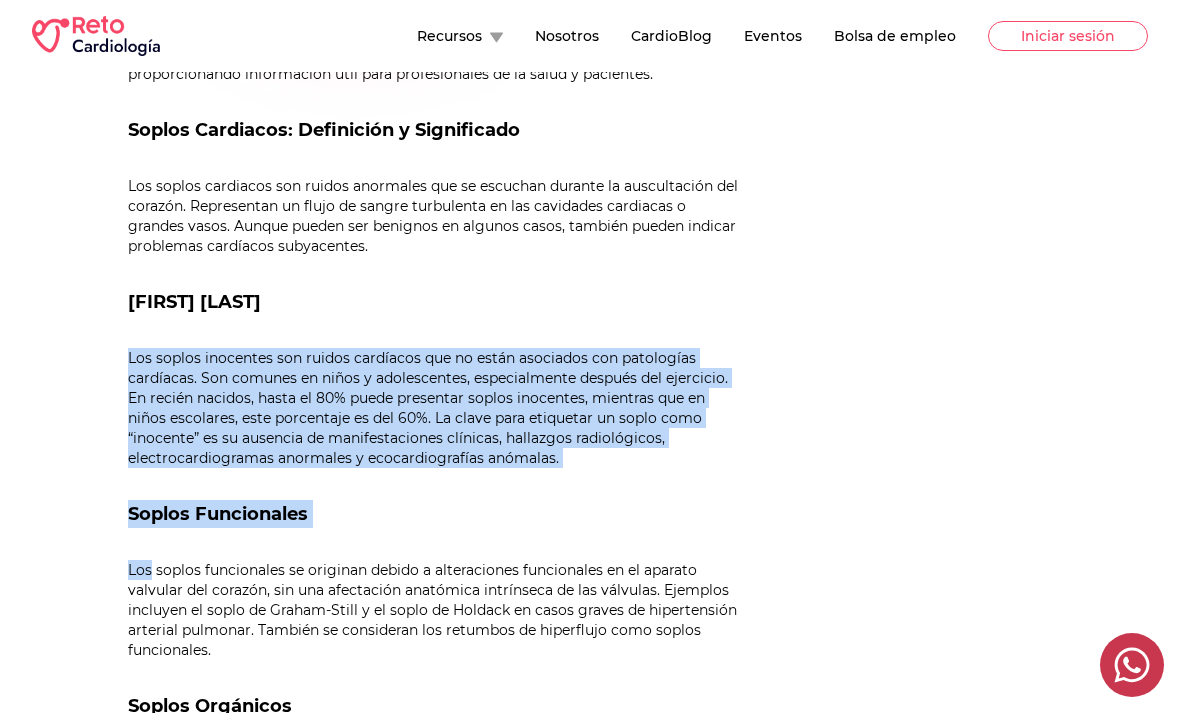 scroll, scrollTop: 745, scrollLeft: 0, axis: vertical 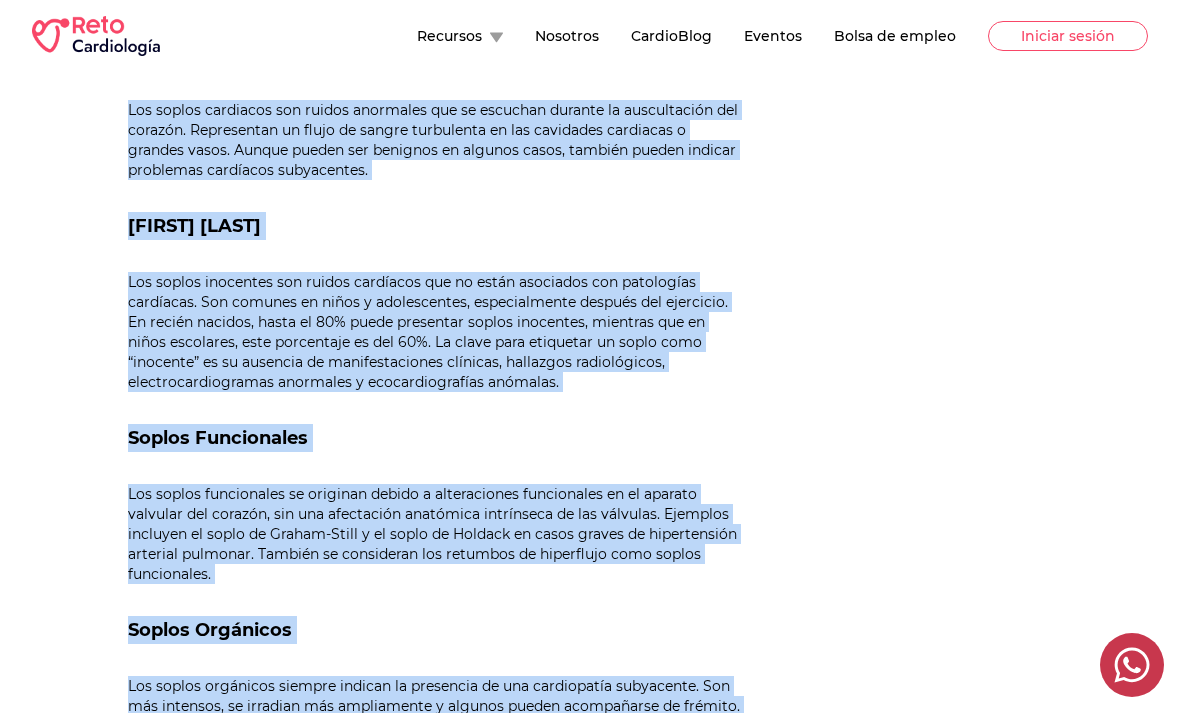 drag, startPoint x: 124, startPoint y: 139, endPoint x: 219, endPoint y: 776, distance: 644.04504 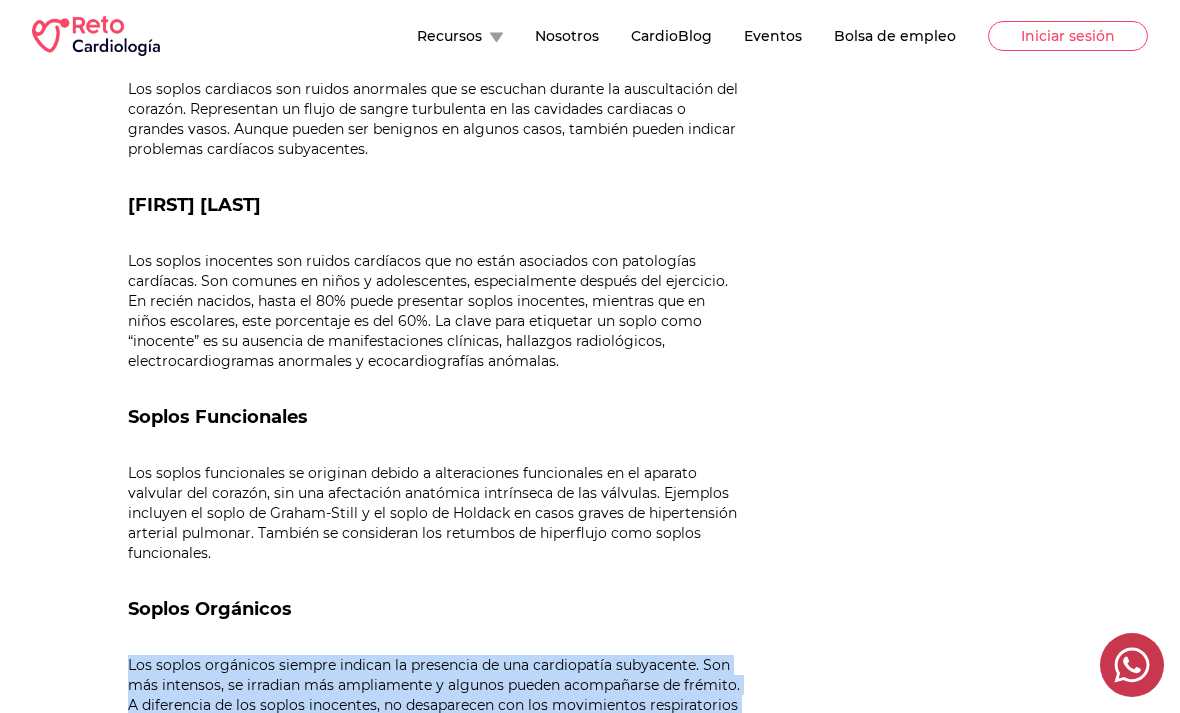 drag, startPoint x: 219, startPoint y: 776, endPoint x: 202, endPoint y: 635, distance: 142.02112 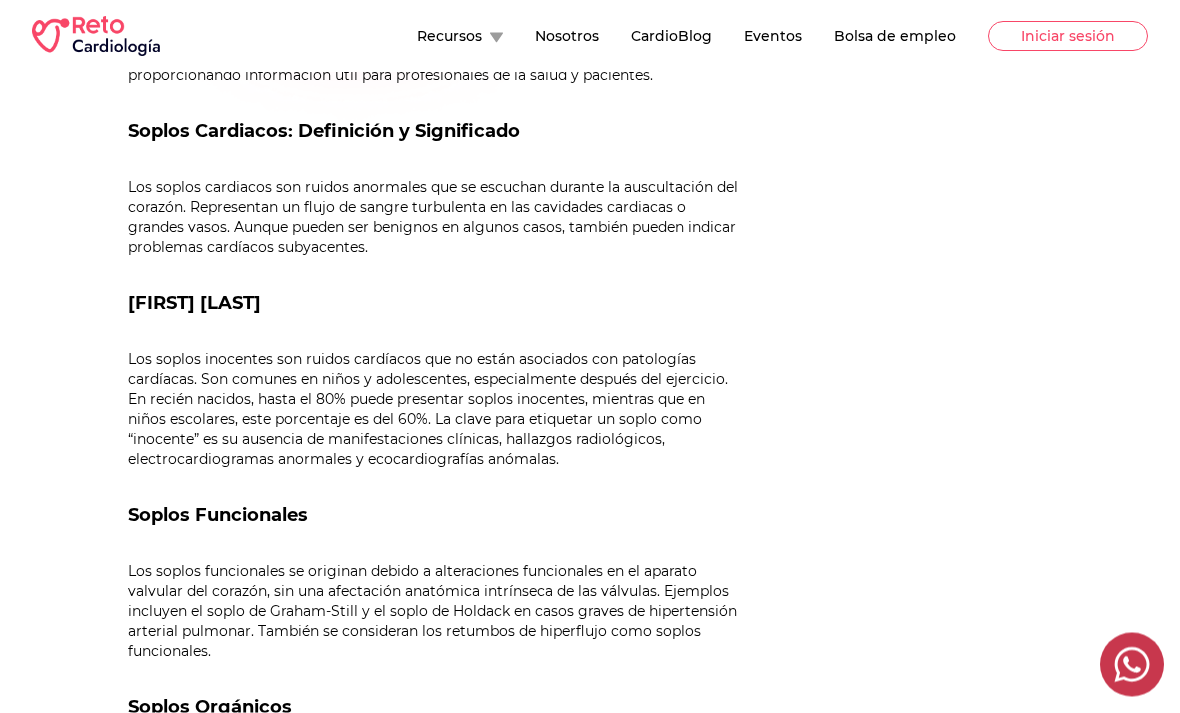 scroll, scrollTop: 747, scrollLeft: 0, axis: vertical 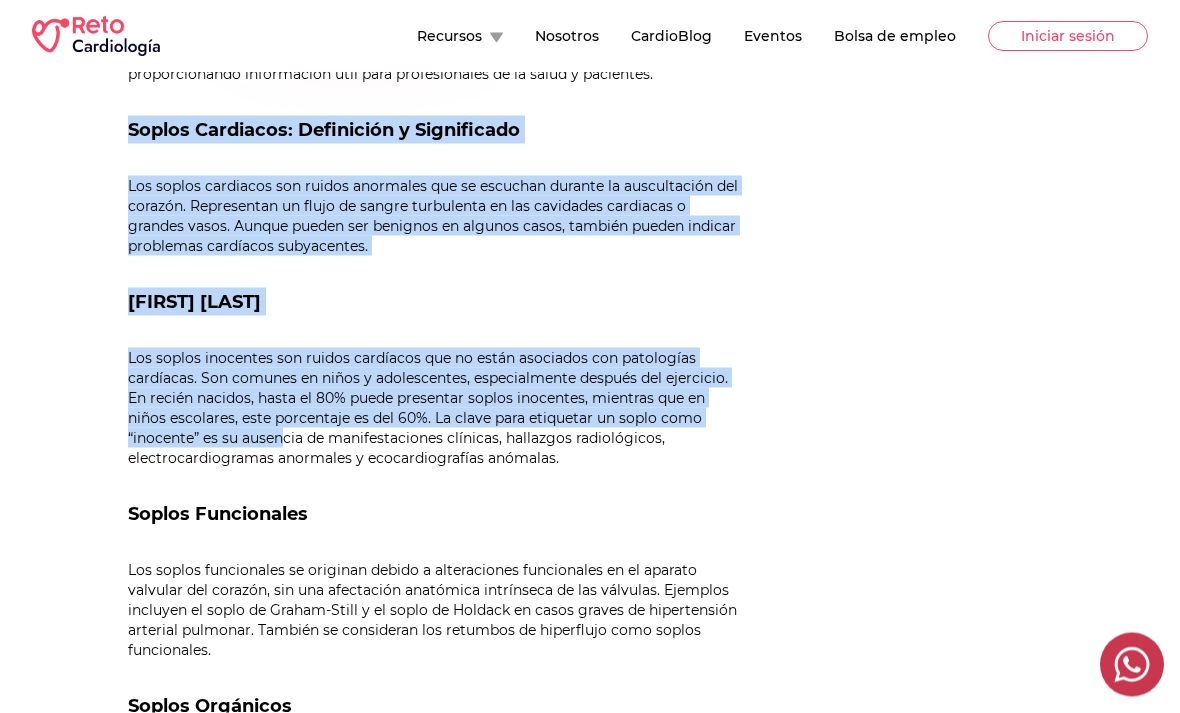 drag, startPoint x: 128, startPoint y: 136, endPoint x: 282, endPoint y: 428, distance: 330.1212 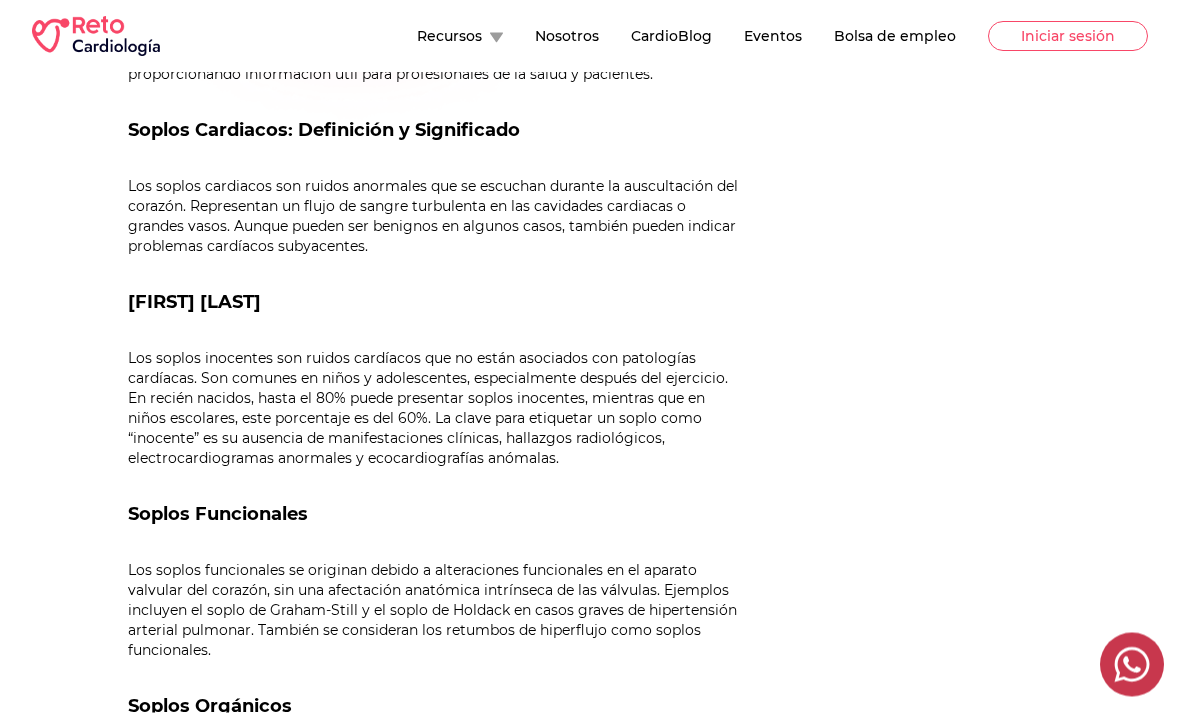 click on "Los soplos inocentes son ruidos cardíacos que no están asociados con patologías cardíacas. Son comunes en niños y adolescentes, especialmente después del ejercicio. En recién nacidos, hasta el 80% puede presentar soplos inocentes, mientras que en niños escolares, este porcentaje es del 60%. La clave para etiquetar un soplo como “inocente” es su ausencia de manifestaciones clínicas, hallazgos radiológicos, electrocardiogramas anormales y ecocardiografías anómalas." at bounding box center (436, 408) 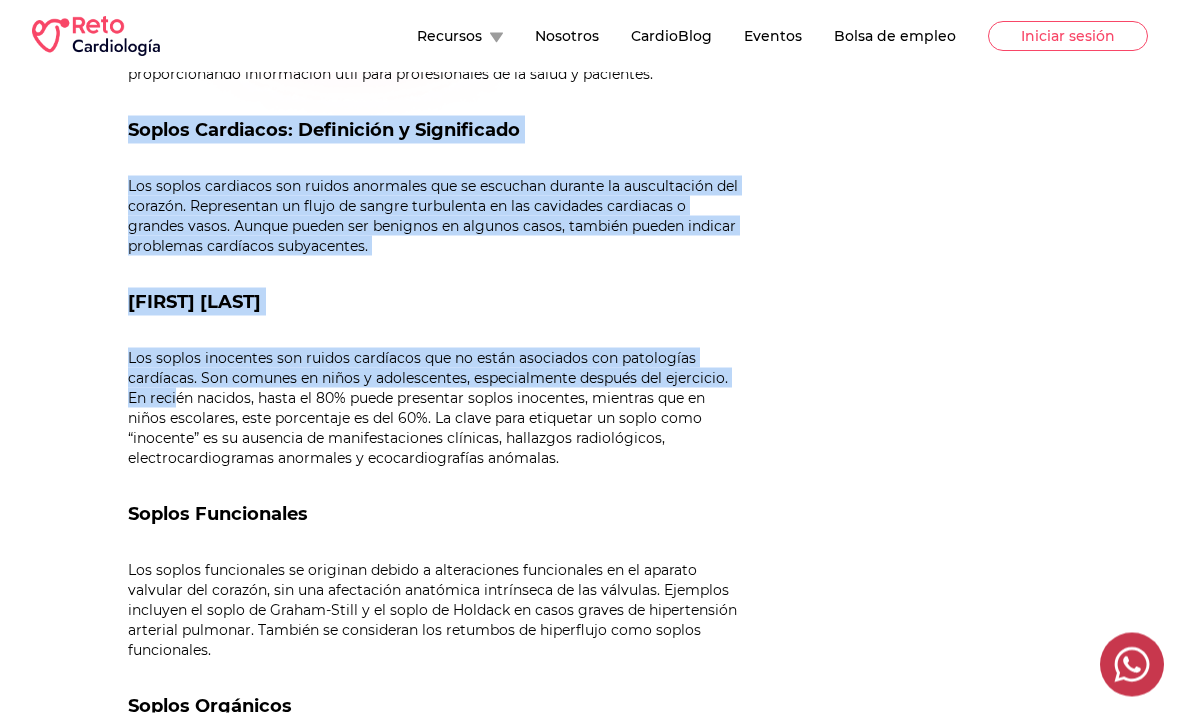 drag, startPoint x: 119, startPoint y: 114, endPoint x: 181, endPoint y: 401, distance: 293.6205 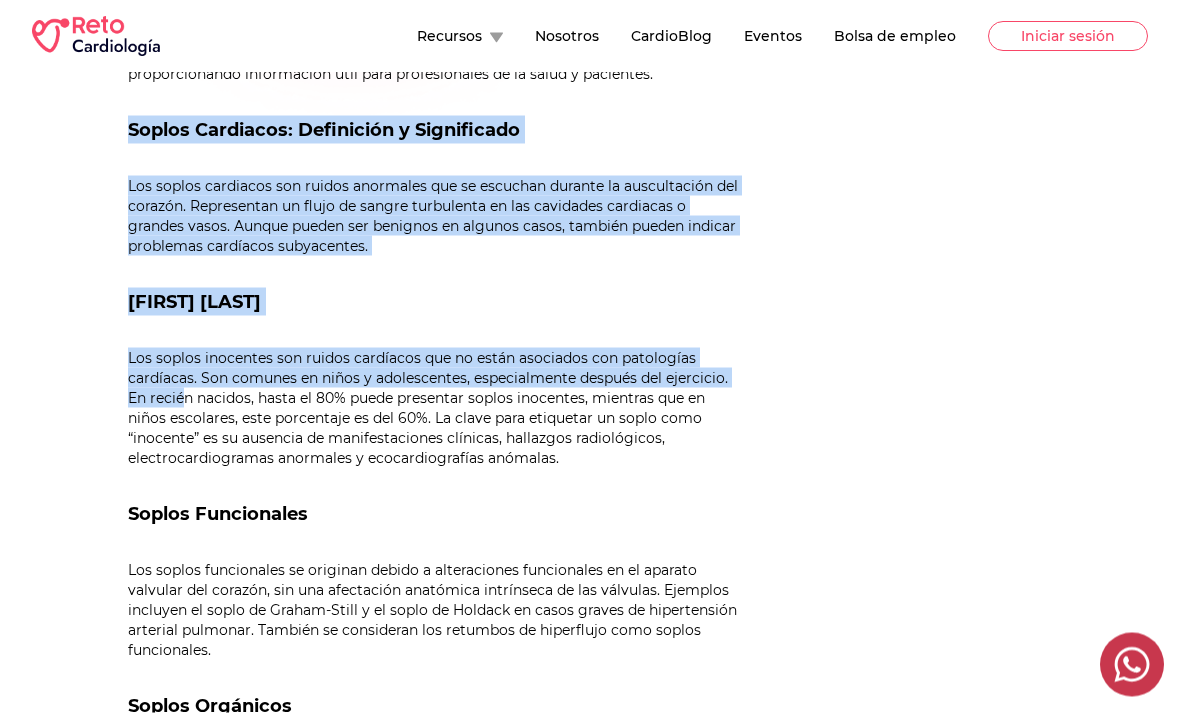 click on "Los soplos inocentes son ruidos cardíacos que no están asociados con patologías cardíacas. Son comunes en niños y adolescentes, especialmente después del ejercicio. En recién nacidos, hasta el 80% puede presentar soplos inocentes, mientras que en niños escolares, este porcentaje es del 60%. La clave para etiquetar un soplo como “inocente” es su ausencia de manifestaciones clínicas, hallazgos radiológicos, electrocardiogramas anormales y ecocardiografías anómalas." at bounding box center (436, 408) 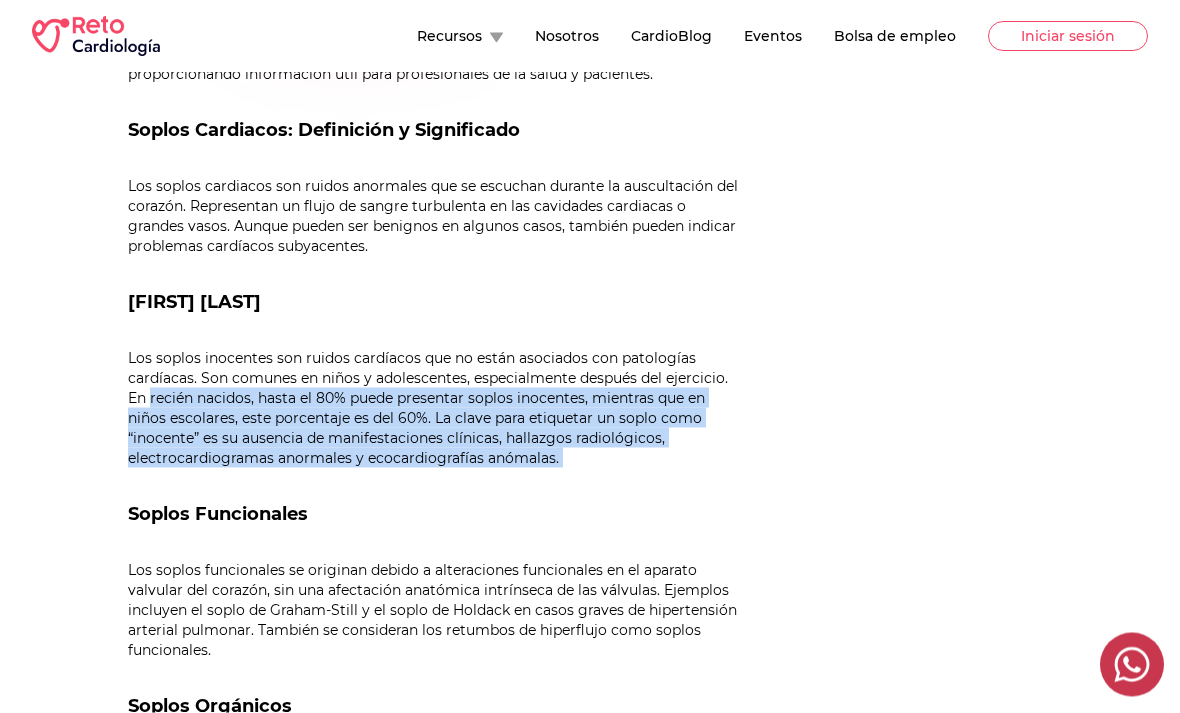 drag, startPoint x: 182, startPoint y: 405, endPoint x: -1, endPoint y: -749, distance: 1168.4199 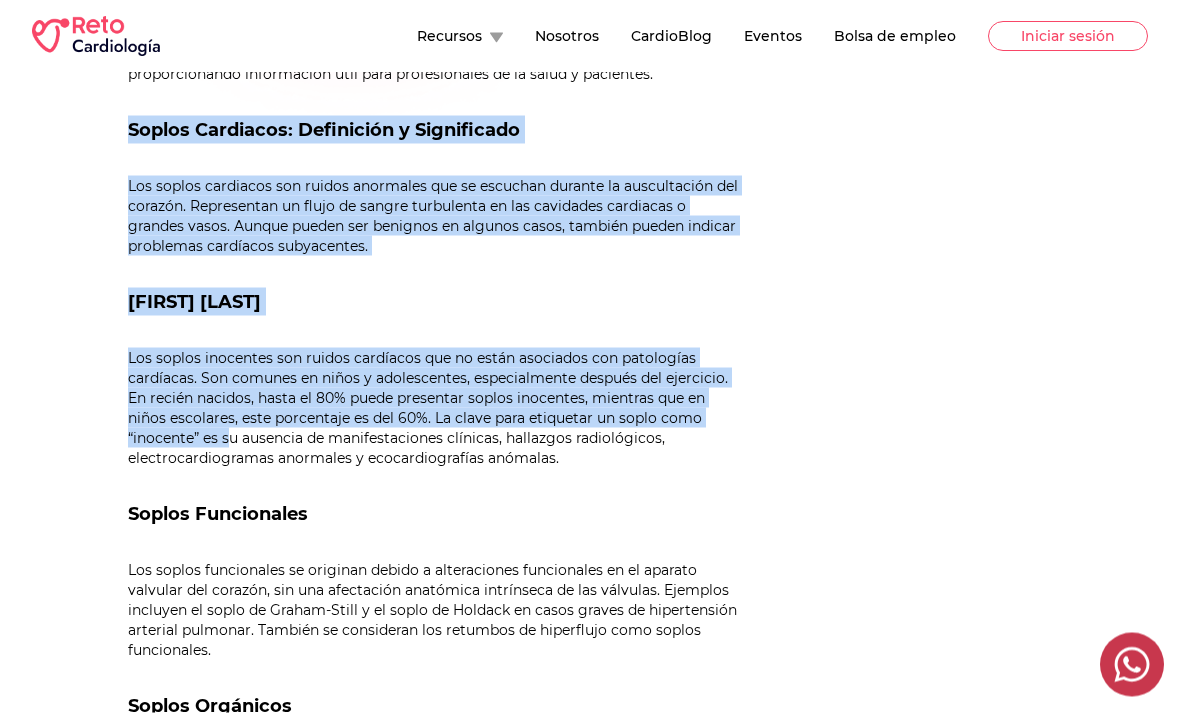 drag, startPoint x: 167, startPoint y: 195, endPoint x: 238, endPoint y: 486, distance: 299.53632 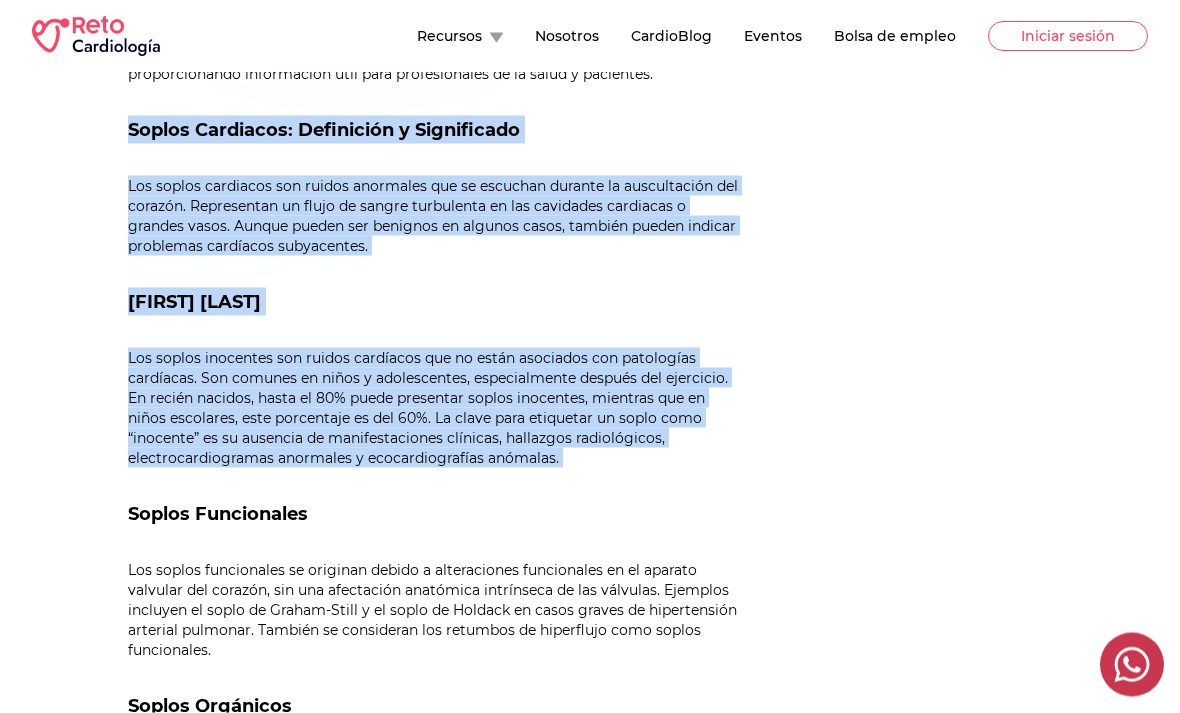 click on "Dr. [FIRST] [LAST] 5 de Octubre de 2023
Dr. [FIRST] [LAST]
Los soplos cardiacos son fenómenos acústicos clave en la auscultación cardíaca. En este artículo, exploraremos su semiología y las distintas categorías de soplos, proporcionando información útil para profesionales de la salud y pacientes.
Soplos Cardiacos: Definición y Significado
Los soplos cardiacos son ruidos anormales que se escuchan durante la auscultación del corazón. Representan un flujo de sangre turbulenta en las cavidades cardiacas o grandes vasos. Aunque pueden ser benignos en algunos casos, también pueden indicar problemas cardíacos subyacentes.
Soplos Inocentes
Soplos Funcionales
Soplos Orgánicos
Semiología de los Soplos Cardiacos
La semiología de los soplos cardiacos proporciona información crucial para su diagnóstico. Se analiza en tres aspectos principales:
Epicentro:
Sitio en el Ciclo Cardiaco:
Intensidad y Timbre:" at bounding box center (388, 681) 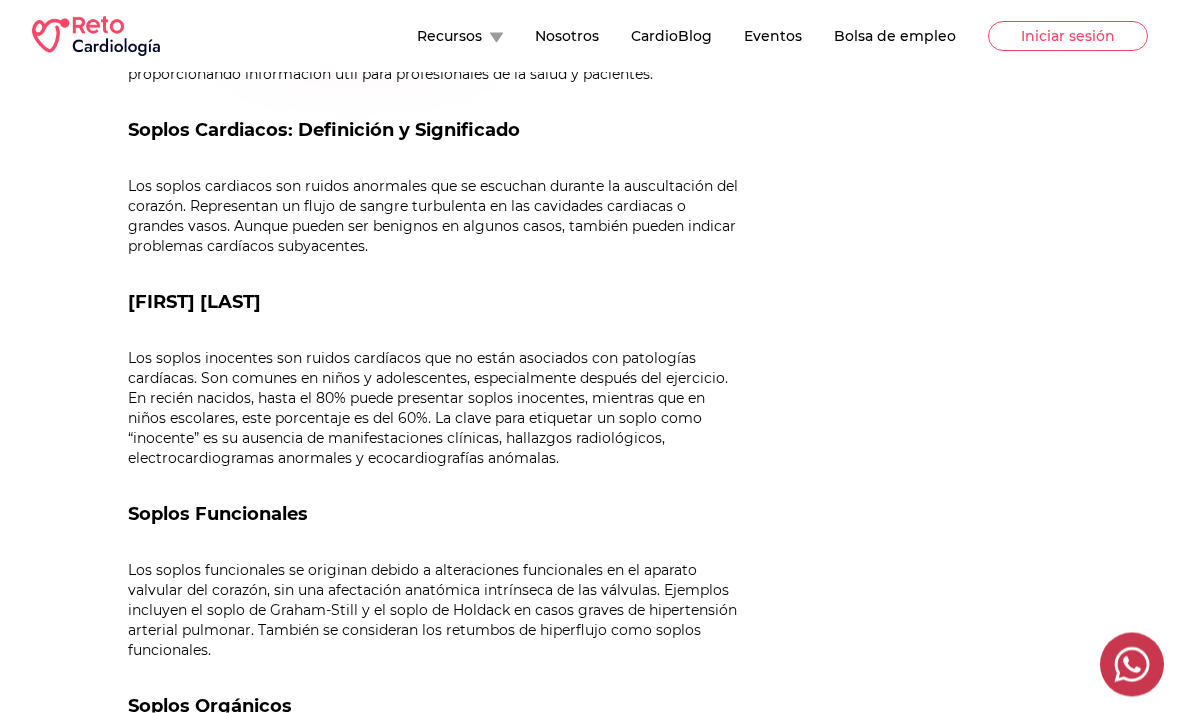 click on "Dr. [FIRST] [LAST]
Los soplos cardiacos son fenómenos acústicos clave en la auscultación cardíaca. En este artículo, exploraremos su semiología y las distintas categorías de soplos, proporcionando información útil para profesionales de la salud y pacientes.
Soplos Cardiacos: Definición y Significado
Los soplos cardiacos son ruidos anormales que se escuchan durante la auscultación del corazón. Representan un flujo de sangre turbulenta en las cavidades cardiacas o grandes vasos. Aunque pueden ser benignos en algunos casos, también pueden indicar problemas cardíacos subyacentes.
Soplos Inocentes
Soplos Funcionales
Soplos Orgánicos
Semiología de los Soplos Cardiacos
La semiología de los soplos cardiacos proporciona información crucial para su diagnóstico. Se analiza en tres aspectos principales:
Epicentro:
Sitio en el Ciclo Cardiaco:  La ubicación del soplo en el ciclo cardíaco es crucial para su diagnóstico:" at bounding box center (436, 870) 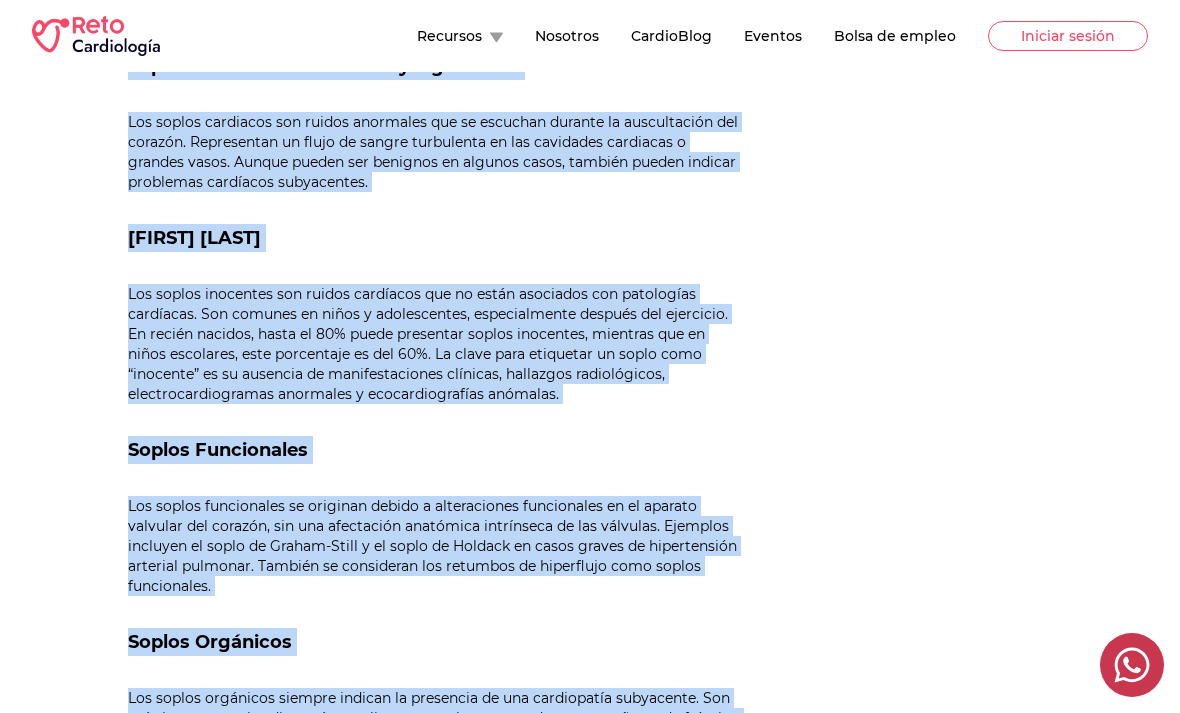 scroll, scrollTop: 842, scrollLeft: 0, axis: vertical 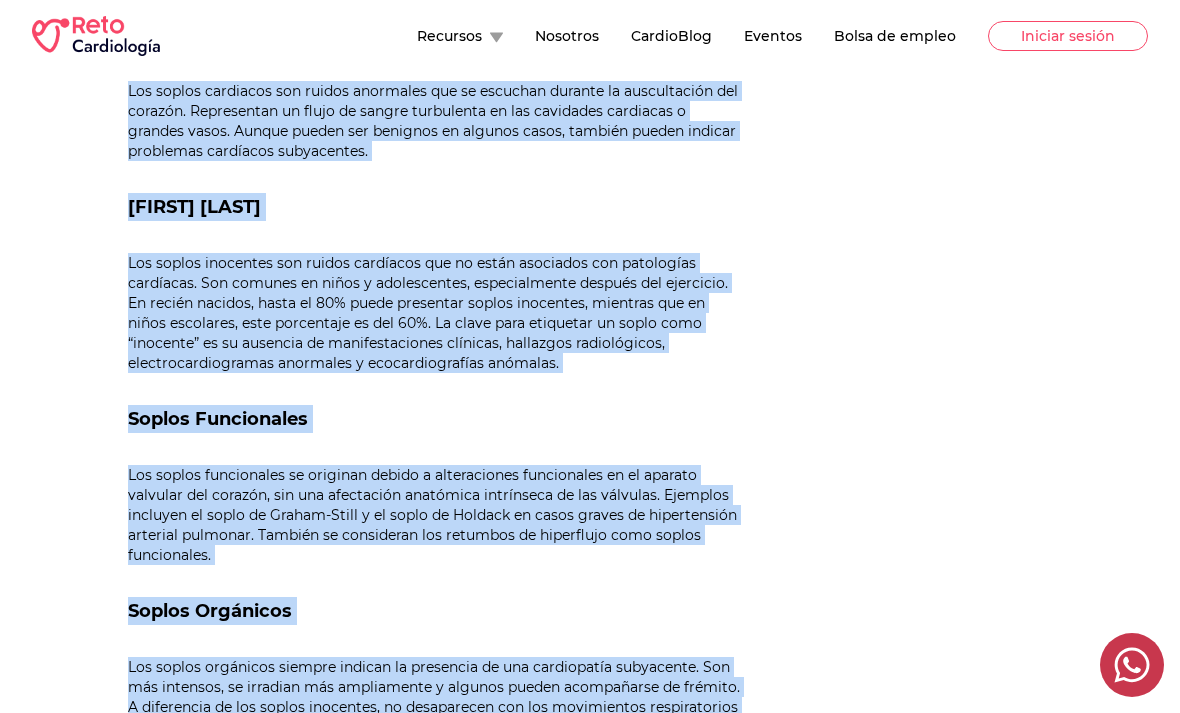 drag, startPoint x: 122, startPoint y: 120, endPoint x: 331, endPoint y: 726, distance: 641.0281 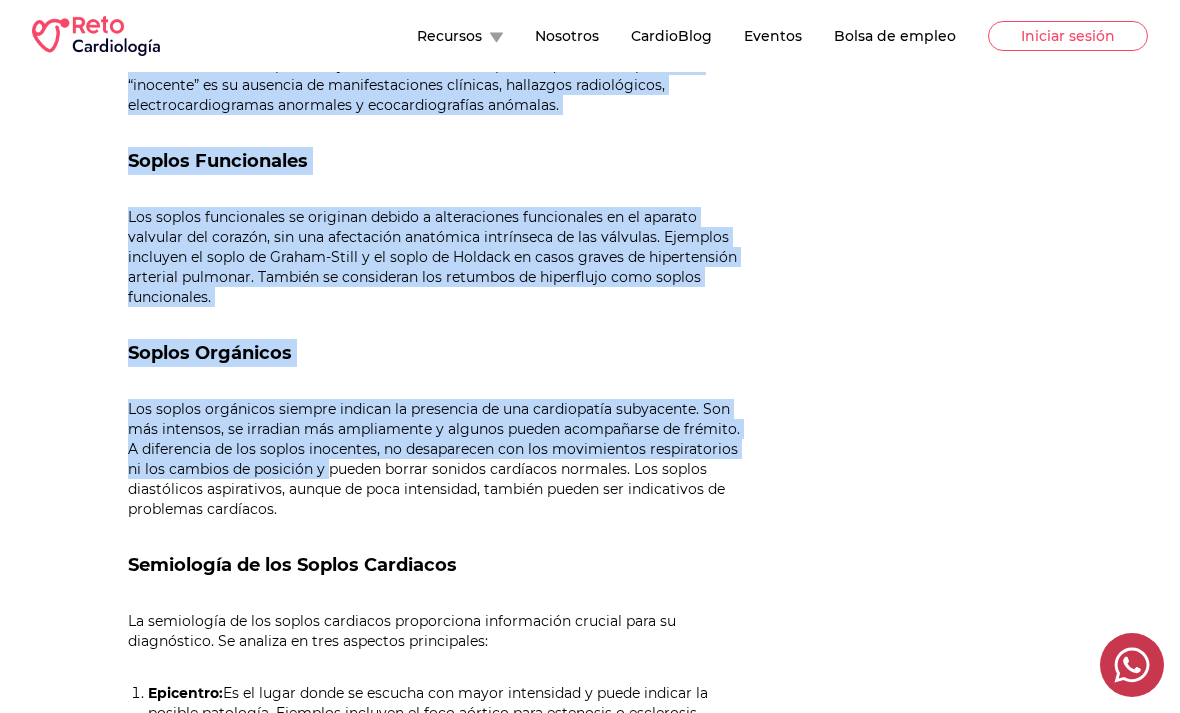 scroll, scrollTop: 1102, scrollLeft: 0, axis: vertical 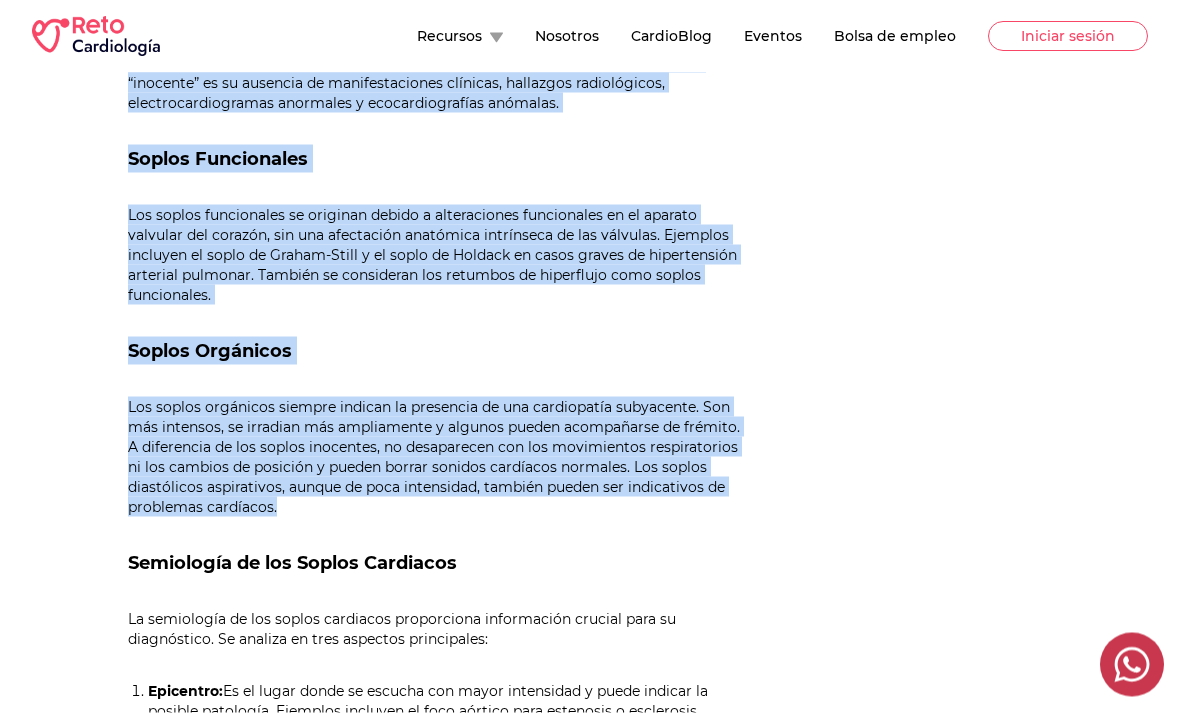 drag, startPoint x: 326, startPoint y: 470, endPoint x: 305, endPoint y: 434, distance: 41.677334 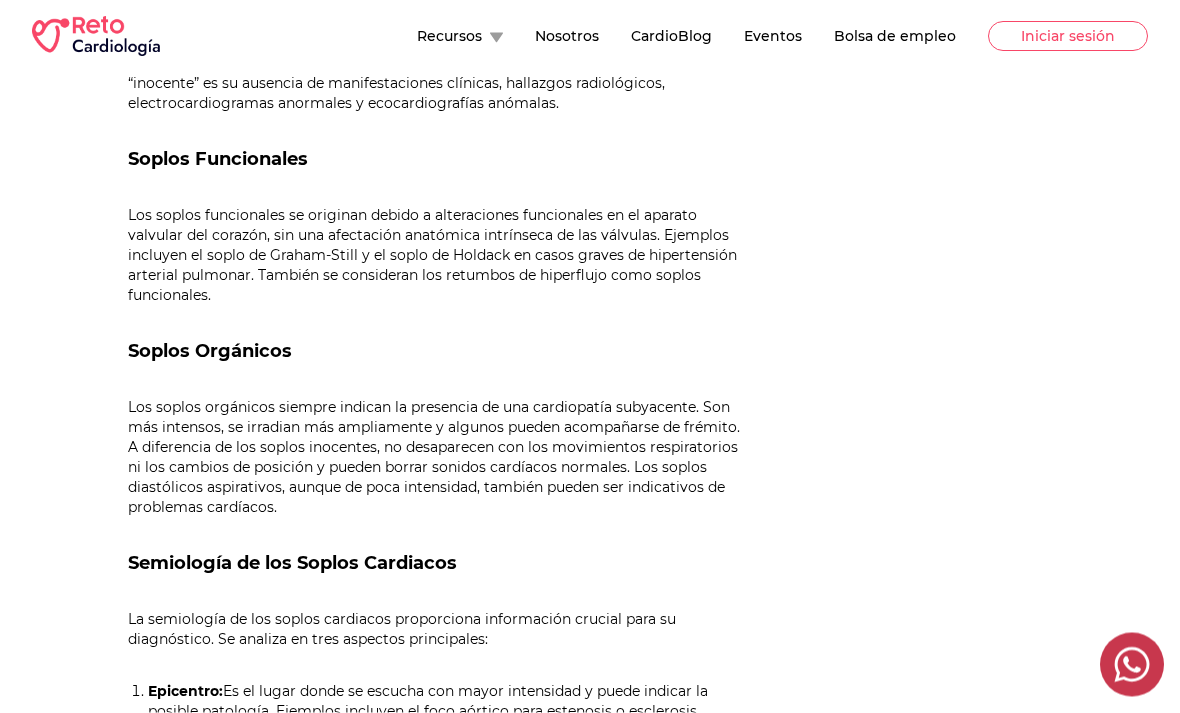 click on "Categorías Práctica en cardiología Eventos Estudios de Cardiología Efemérides" at bounding box center [994, 326] 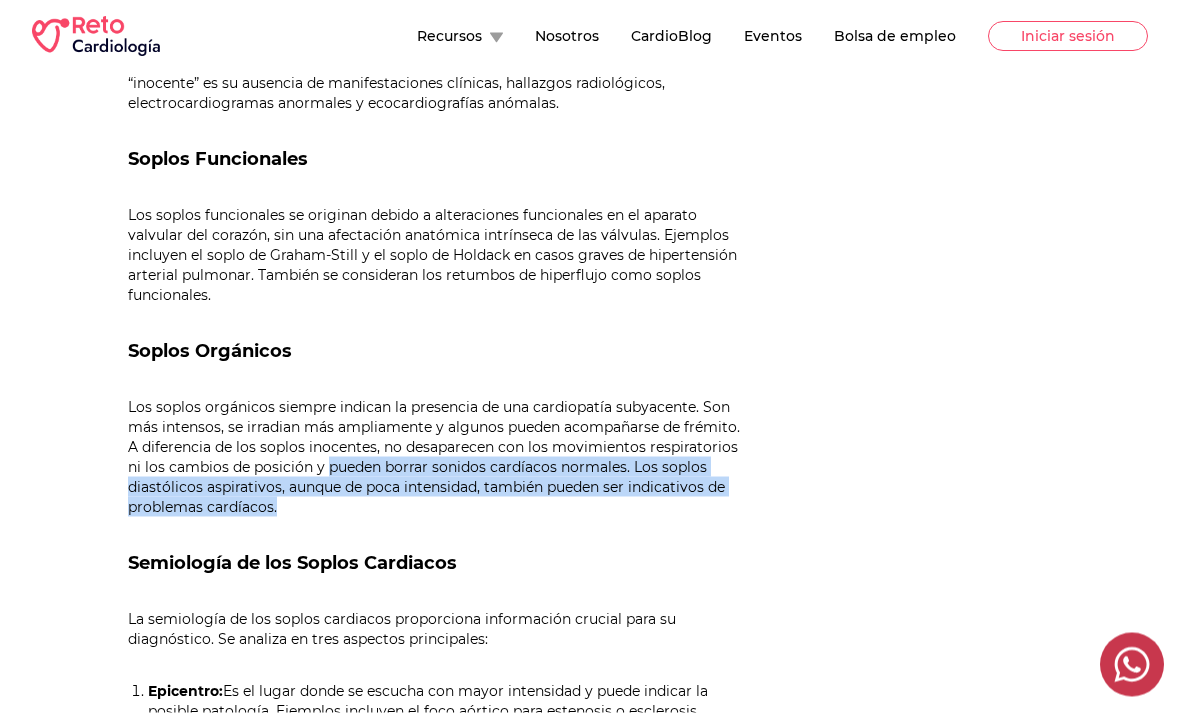 drag, startPoint x: 329, startPoint y: 462, endPoint x: 334, endPoint y: 502, distance: 40.311287 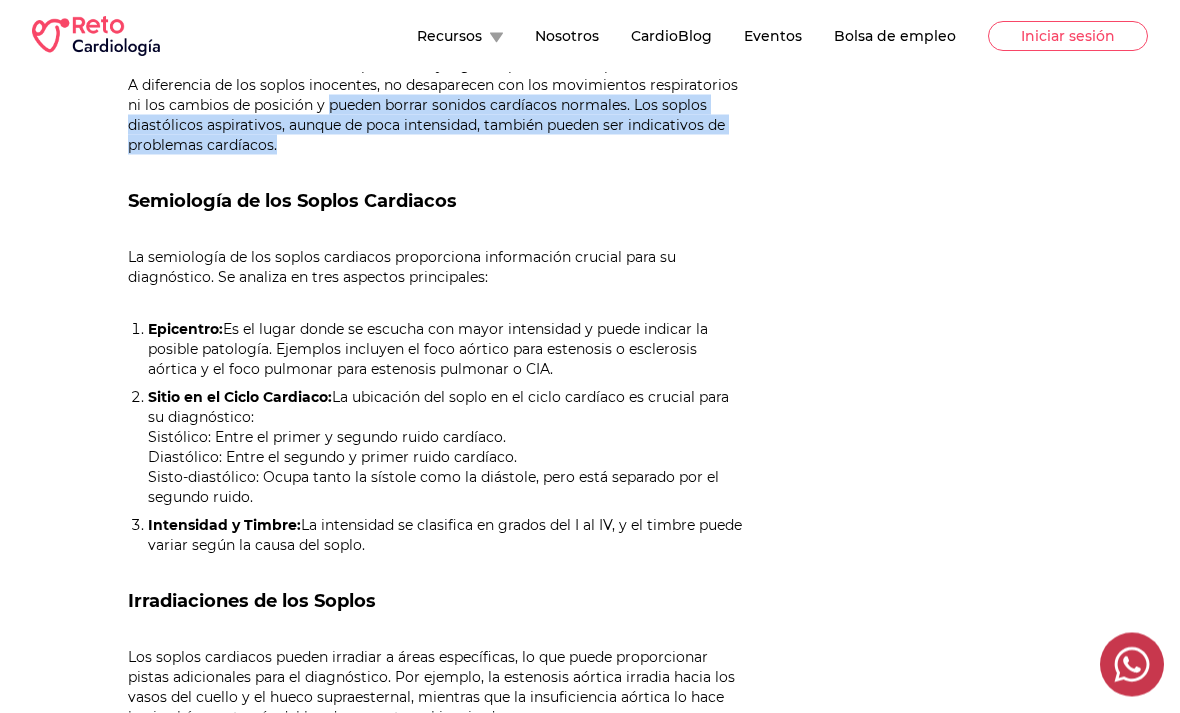scroll, scrollTop: 1465, scrollLeft: 0, axis: vertical 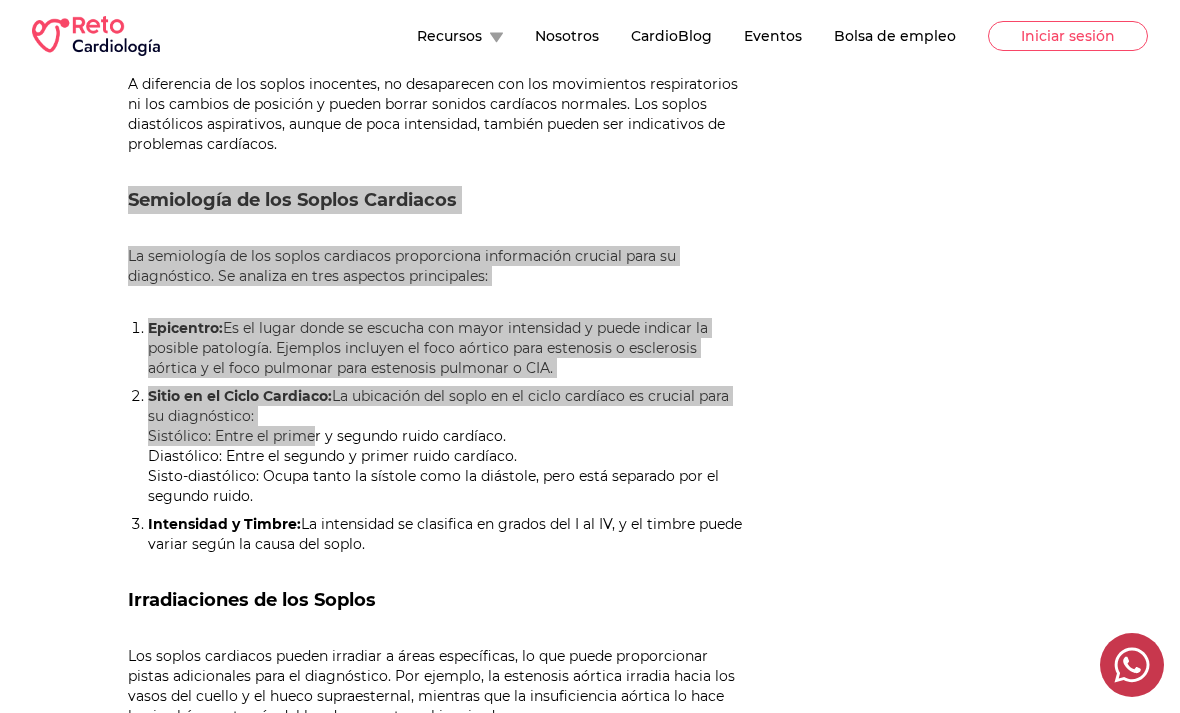 drag, startPoint x: 122, startPoint y: 199, endPoint x: 268, endPoint y: -135, distance: 364.5161 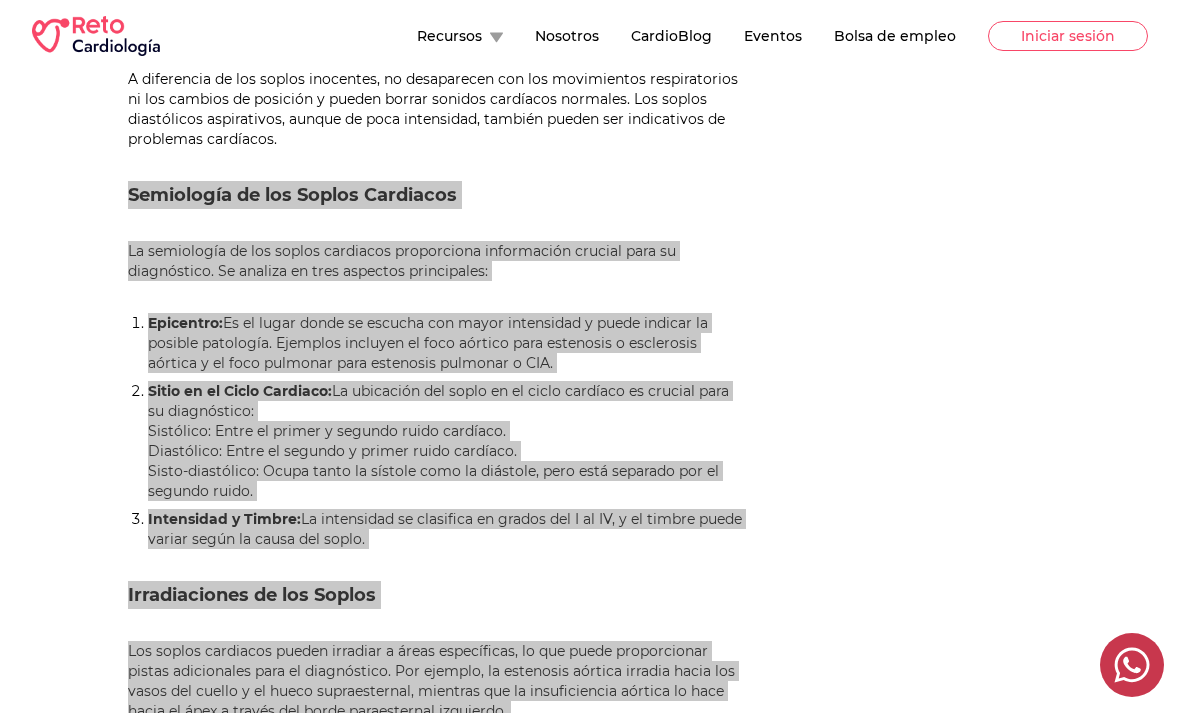 scroll, scrollTop: 1466, scrollLeft: 0, axis: vertical 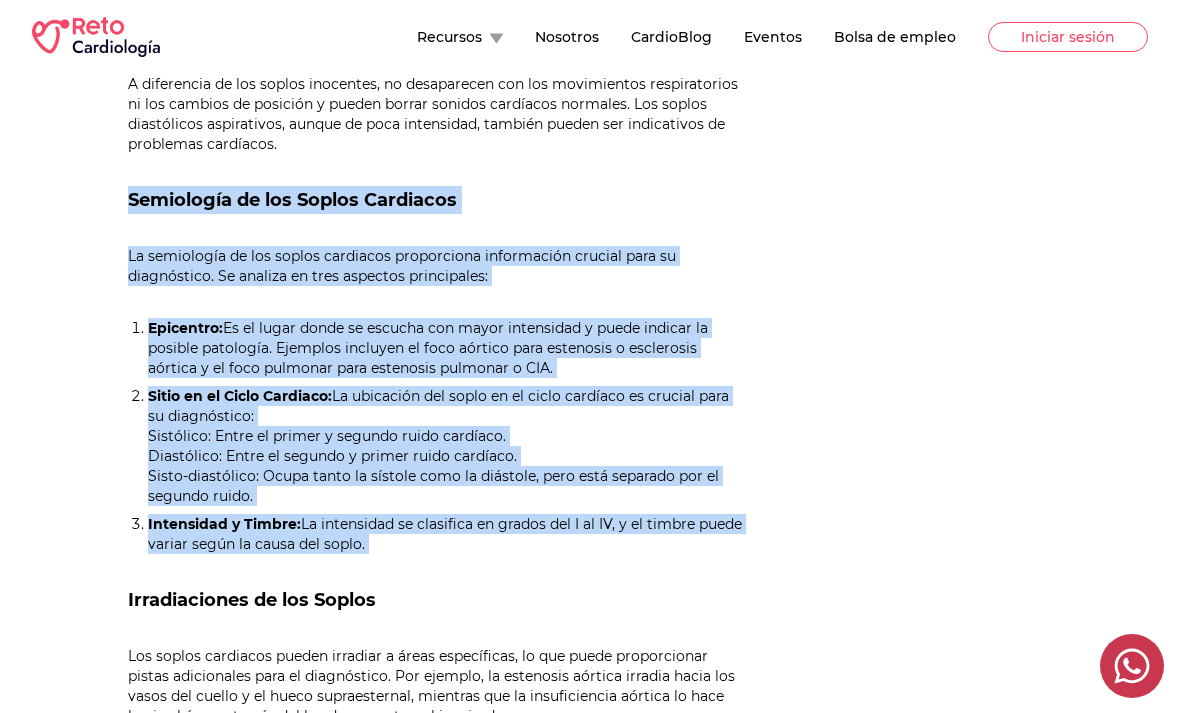 drag, startPoint x: 120, startPoint y: 195, endPoint x: 469, endPoint y: 553, distance: 499.965 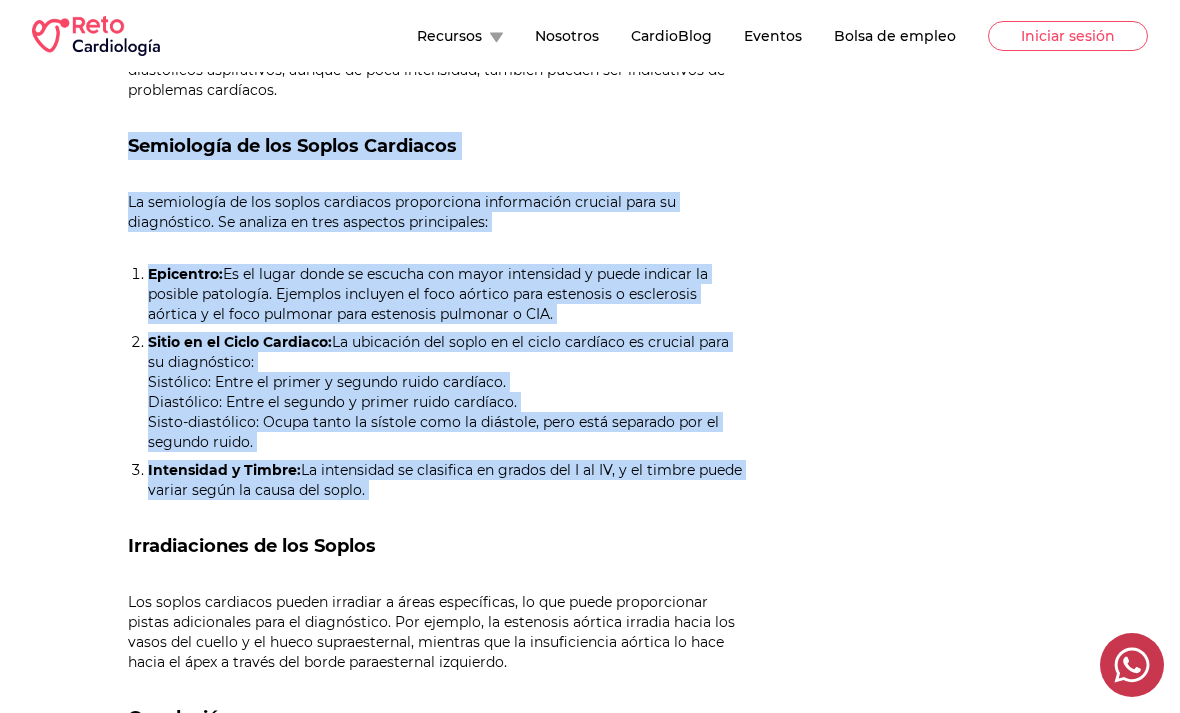 scroll, scrollTop: 1529, scrollLeft: 0, axis: vertical 